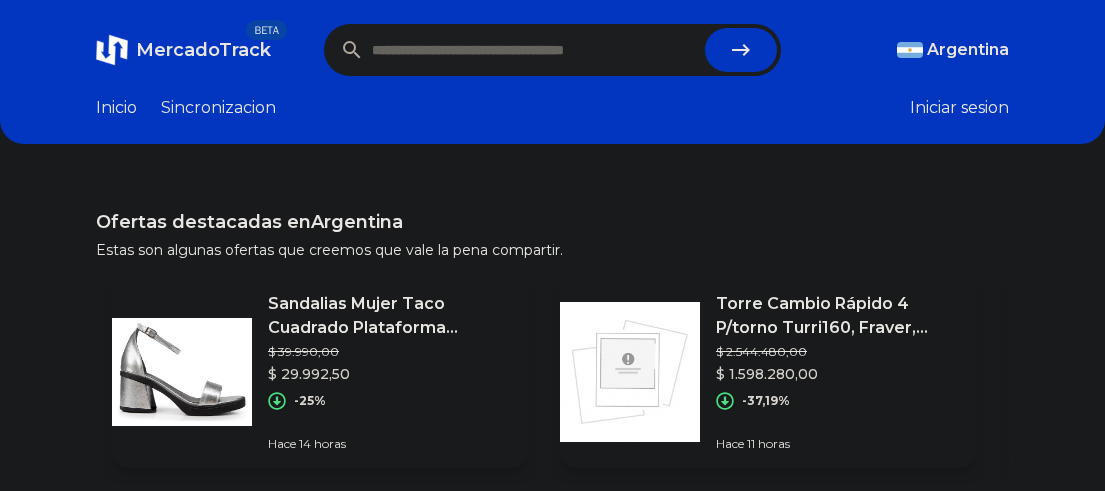 scroll, scrollTop: 0, scrollLeft: 0, axis: both 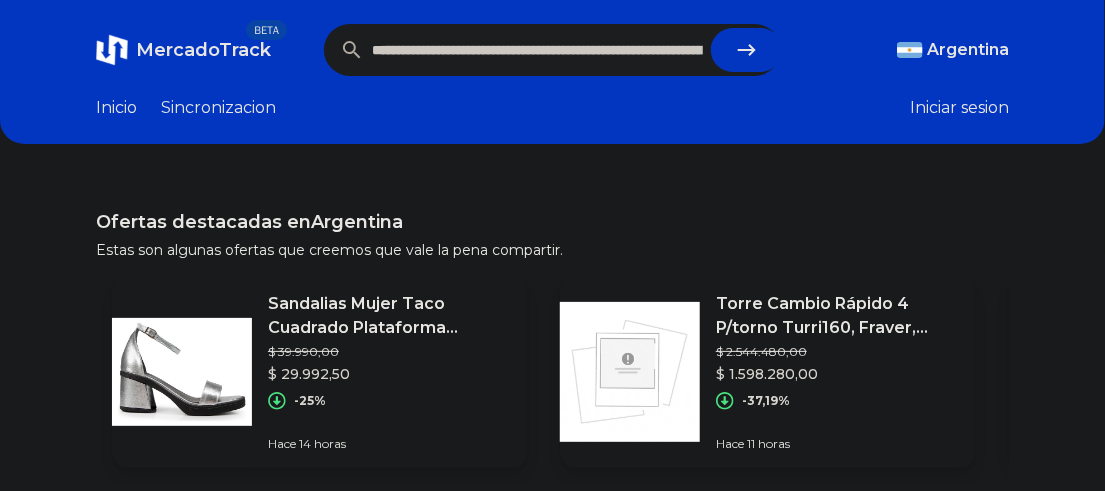click at bounding box center (747, 50) 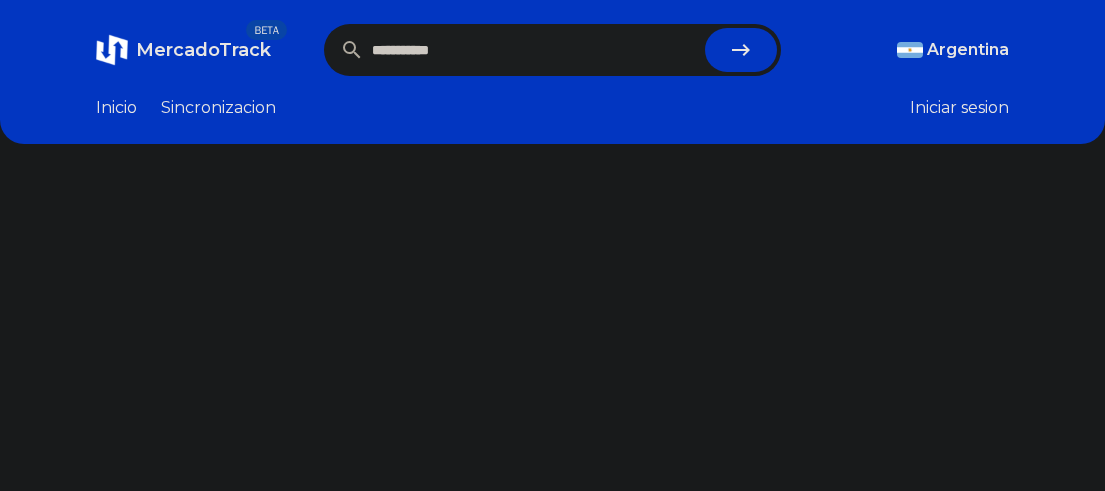 scroll, scrollTop: 0, scrollLeft: 0, axis: both 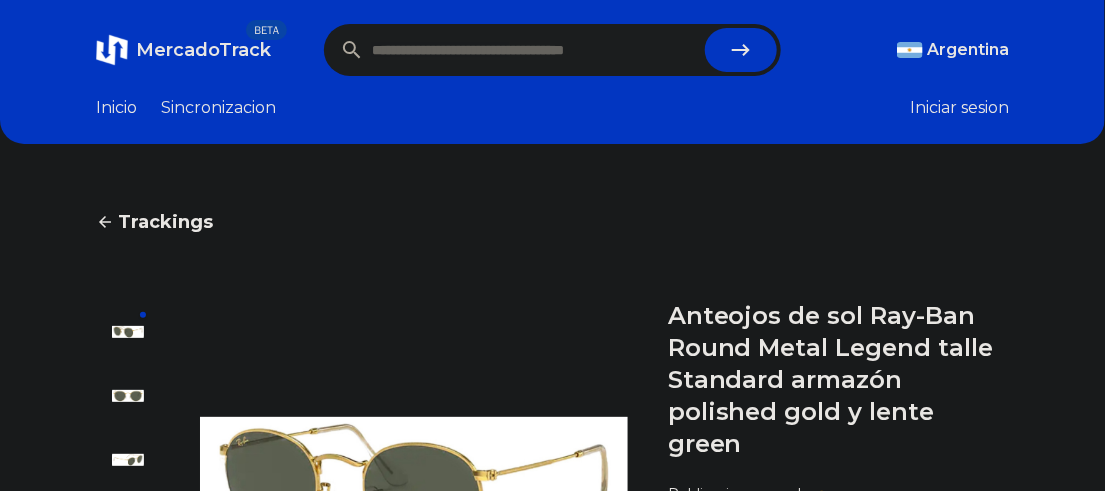 paste on "**********" 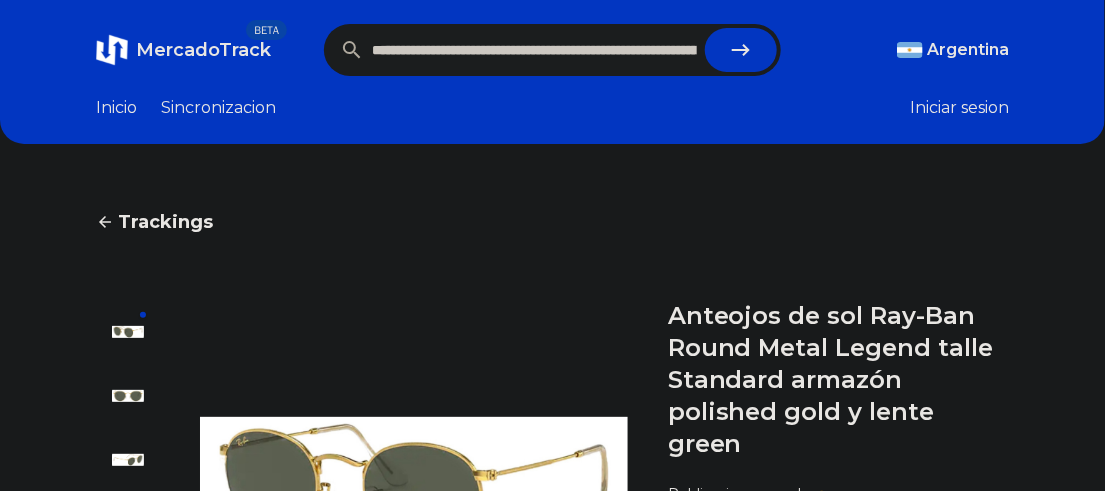 scroll, scrollTop: 0, scrollLeft: 1504, axis: horizontal 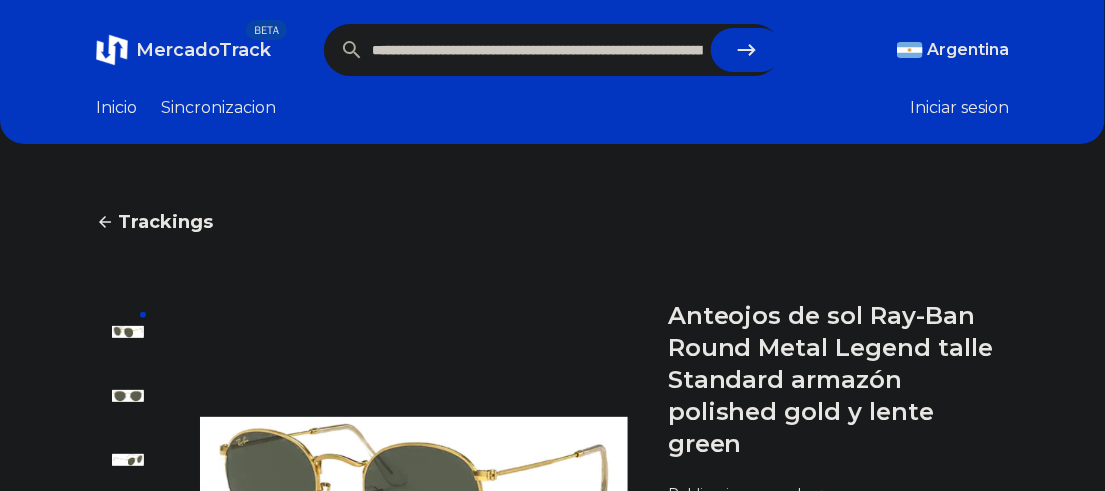 click 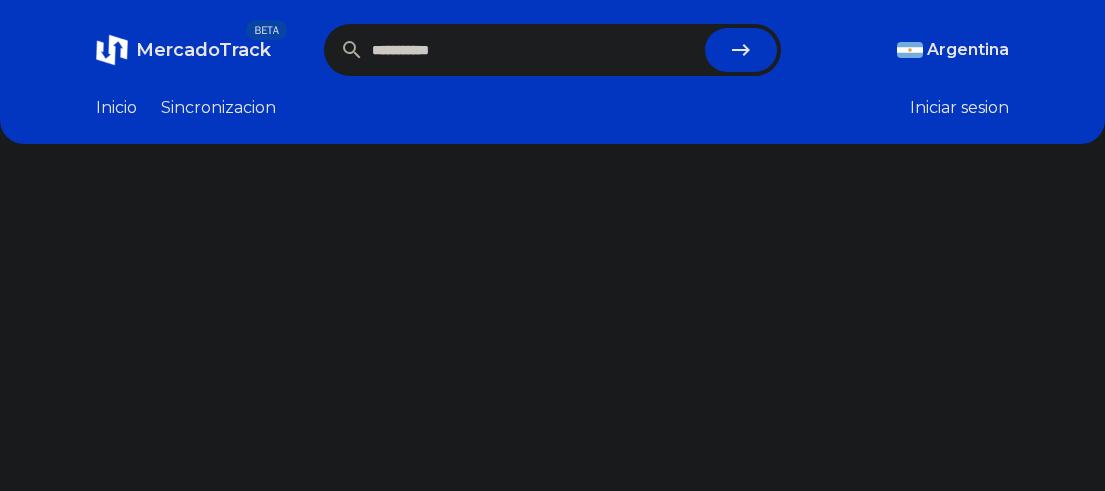 scroll, scrollTop: 0, scrollLeft: 0, axis: both 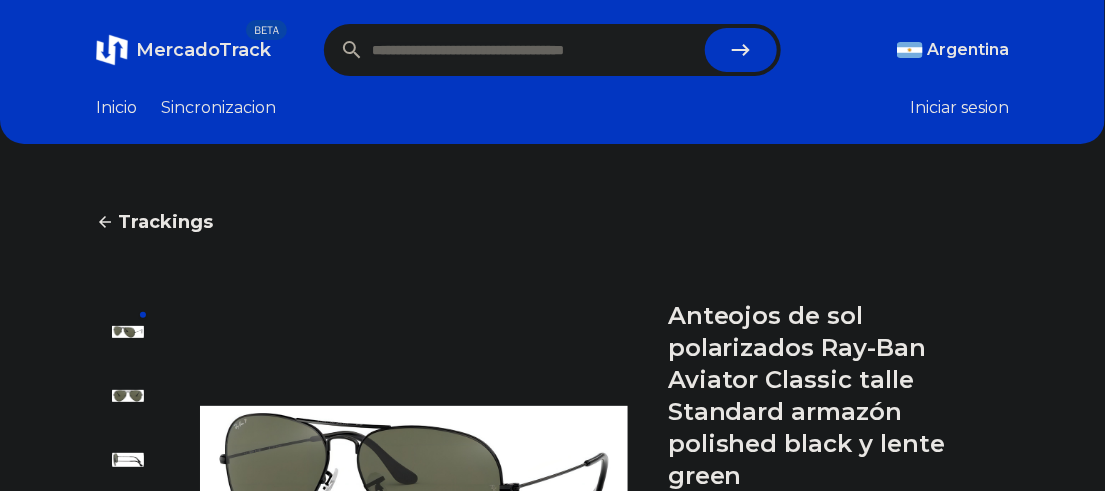 paste on "**********" 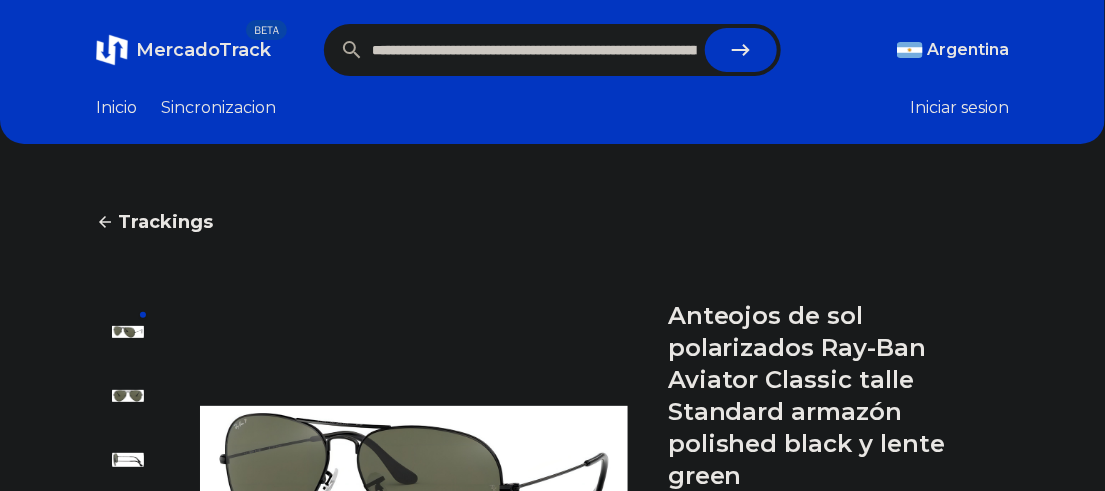 scroll, scrollTop: 0, scrollLeft: 1952, axis: horizontal 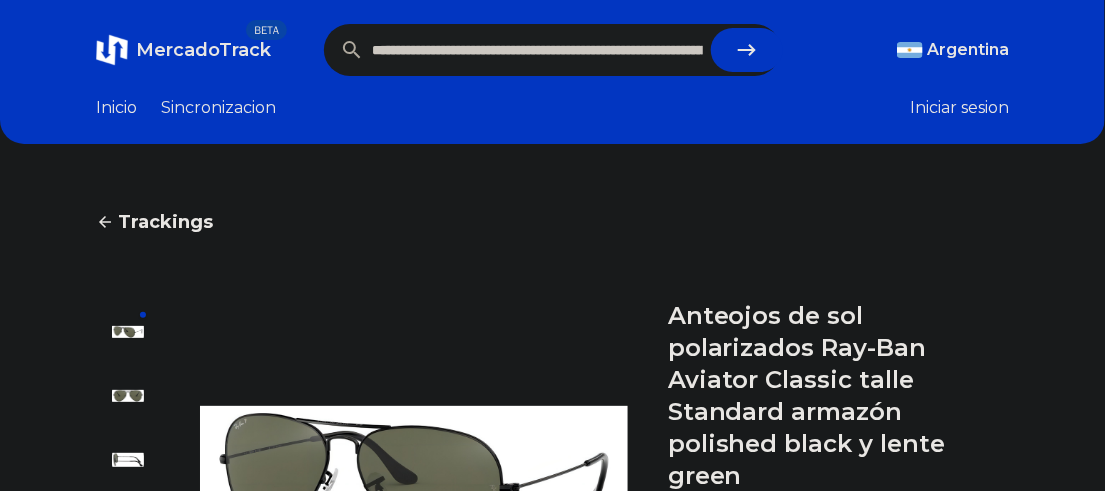 click at bounding box center [747, 50] 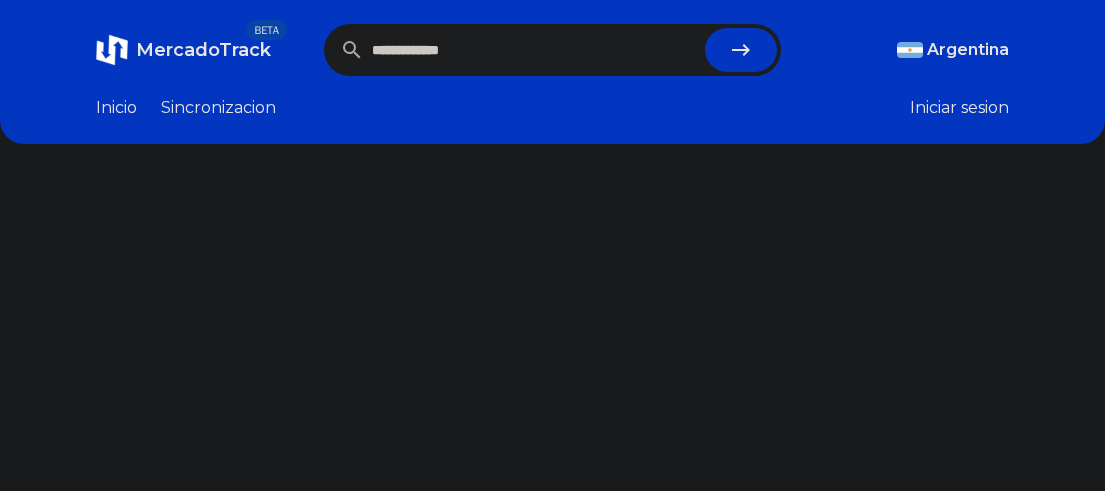 scroll, scrollTop: 0, scrollLeft: 0, axis: both 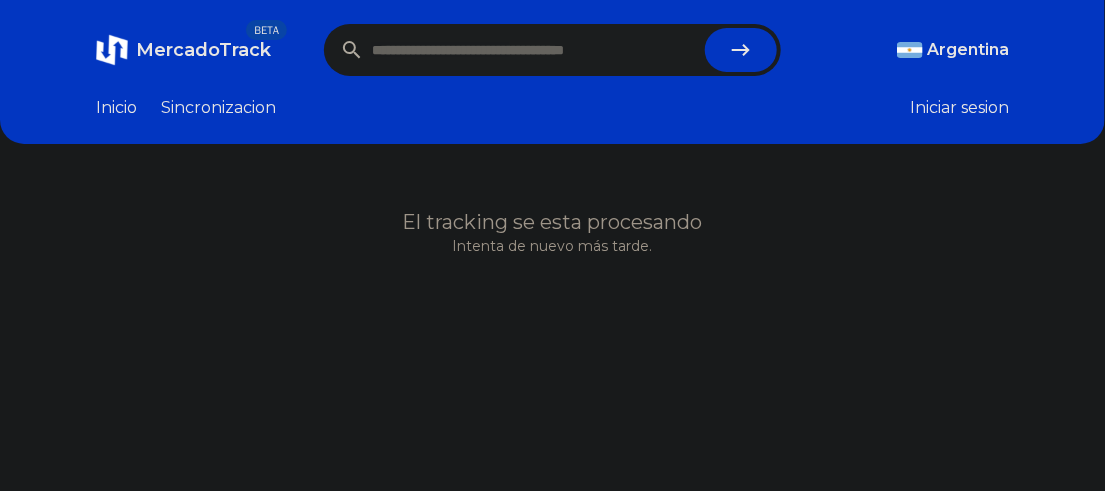 paste on "*" 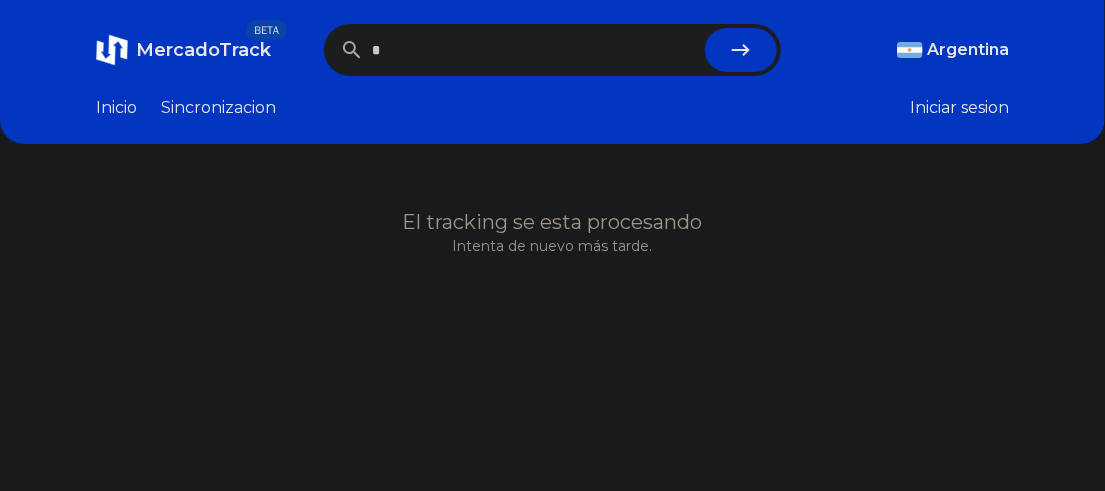type on "*" 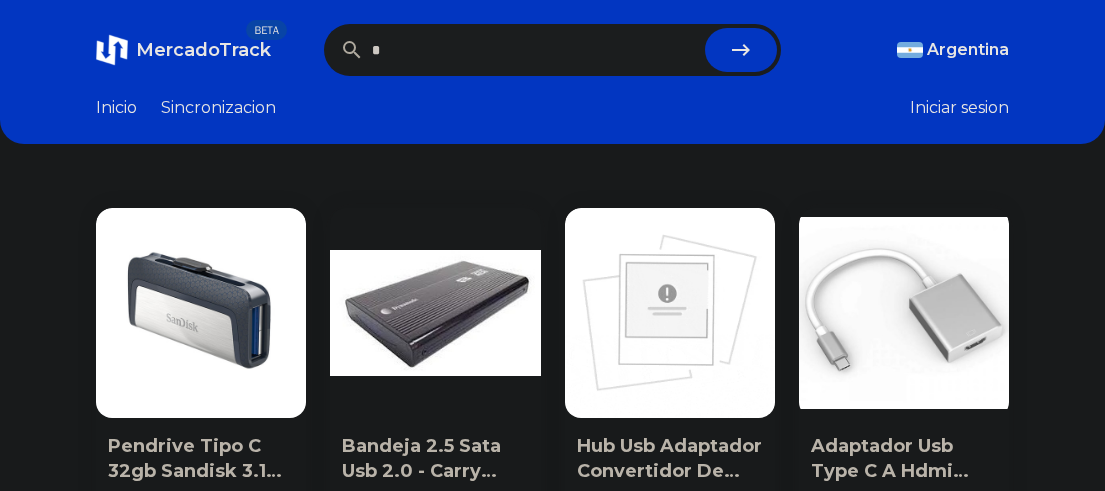 scroll, scrollTop: 0, scrollLeft: 0, axis: both 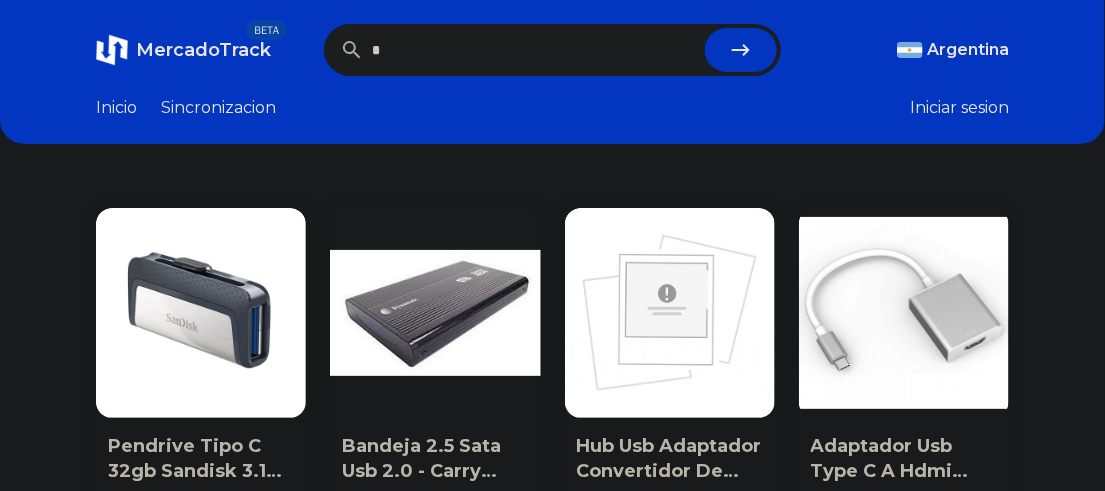 drag, startPoint x: 0, startPoint y: 0, endPoint x: 290, endPoint y: 44, distance: 293.31894 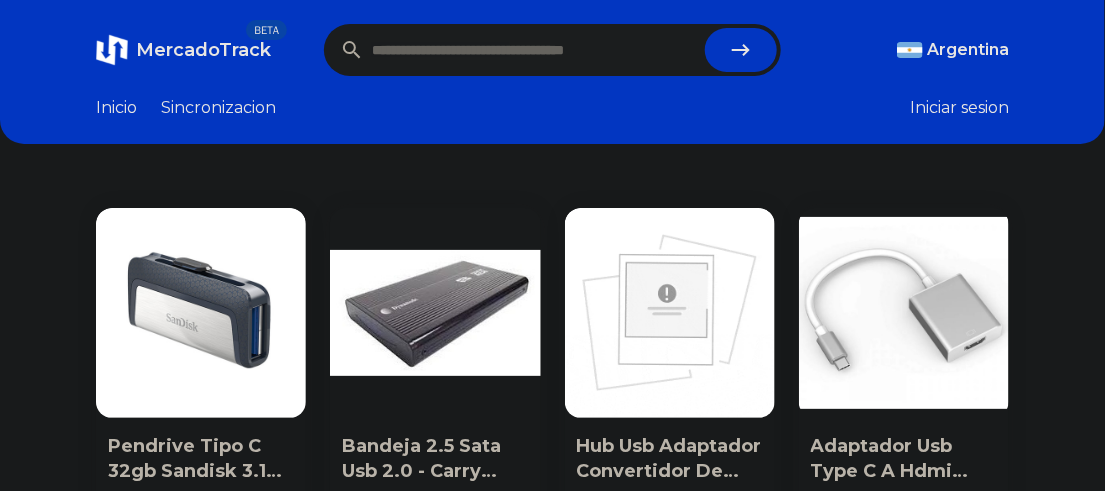 paste on "**********" 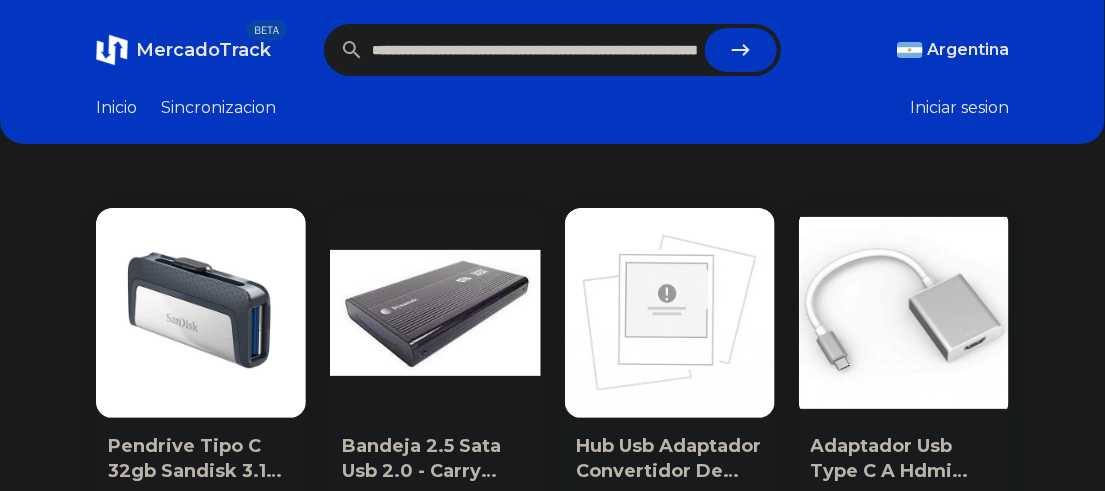 scroll, scrollTop: 0, scrollLeft: 2018, axis: horizontal 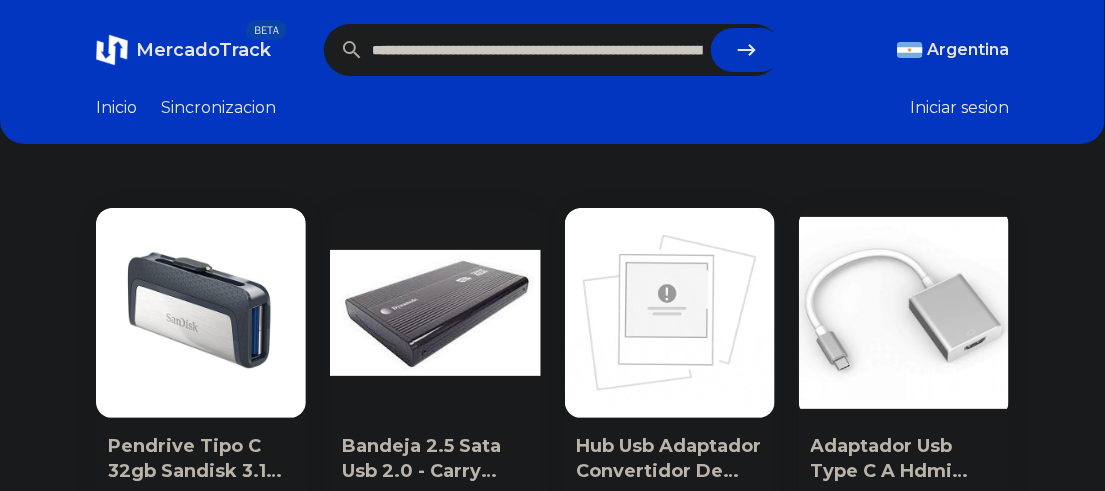 click at bounding box center (747, 50) 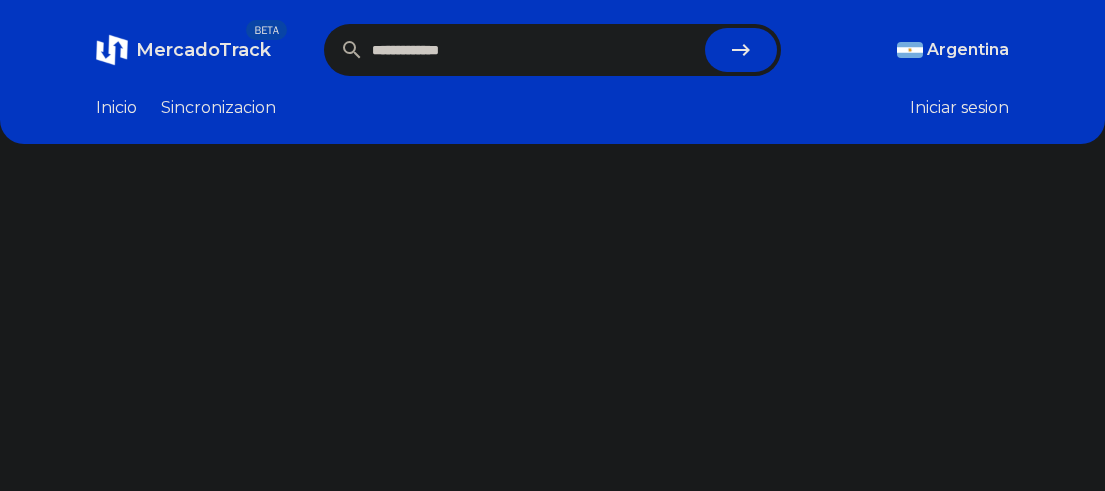 scroll, scrollTop: 0, scrollLeft: 0, axis: both 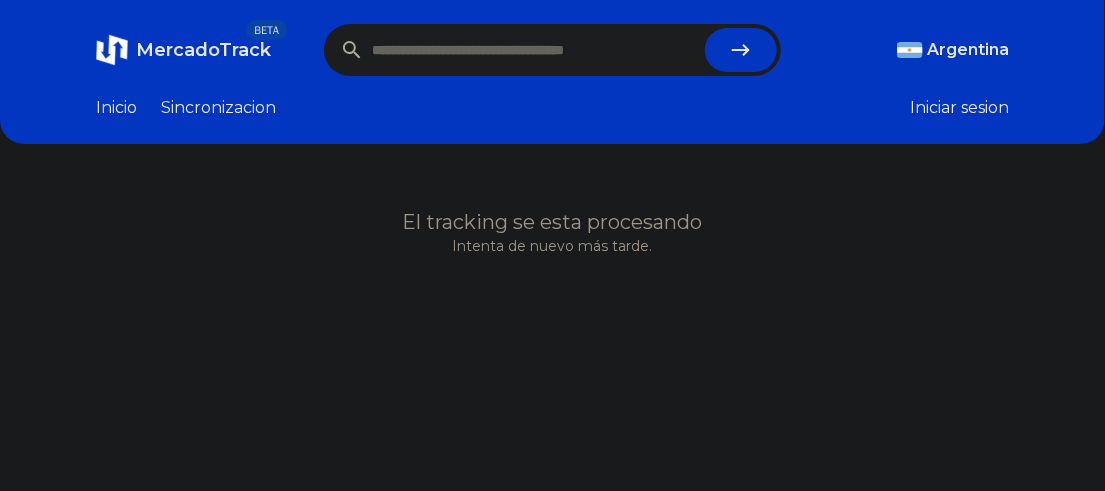 paste on "**********" 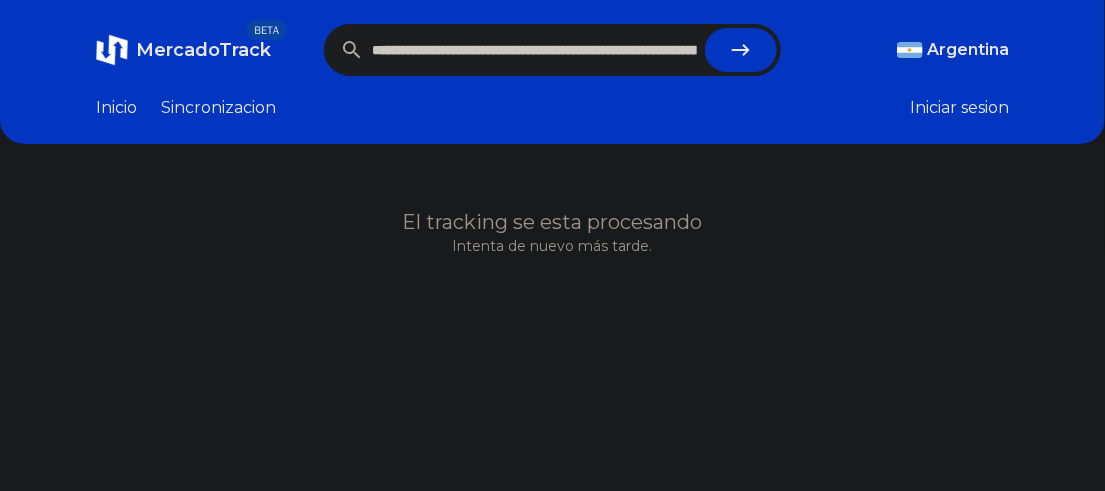 scroll, scrollTop: 0, scrollLeft: 1234, axis: horizontal 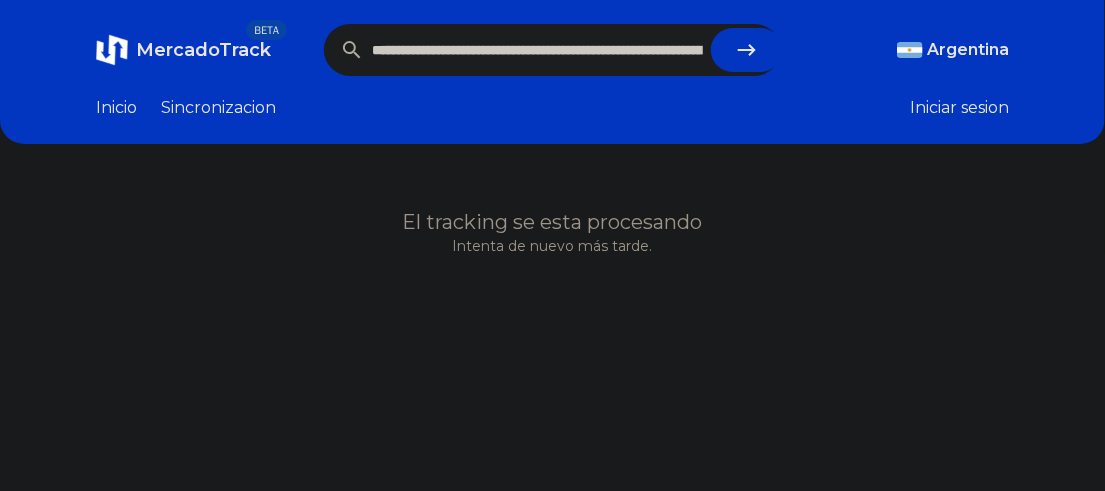 click at bounding box center [747, 50] 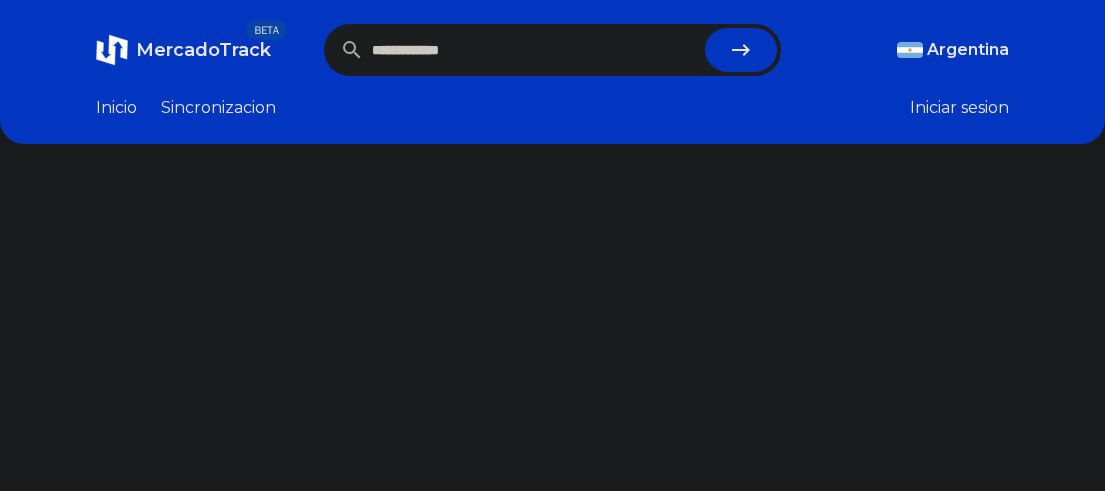 scroll, scrollTop: 0, scrollLeft: 0, axis: both 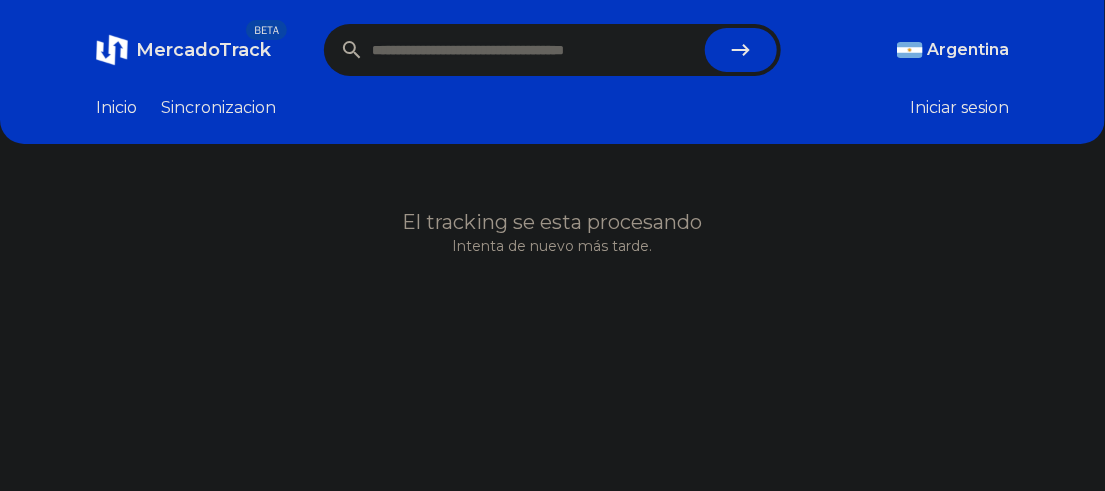 paste on "**********" 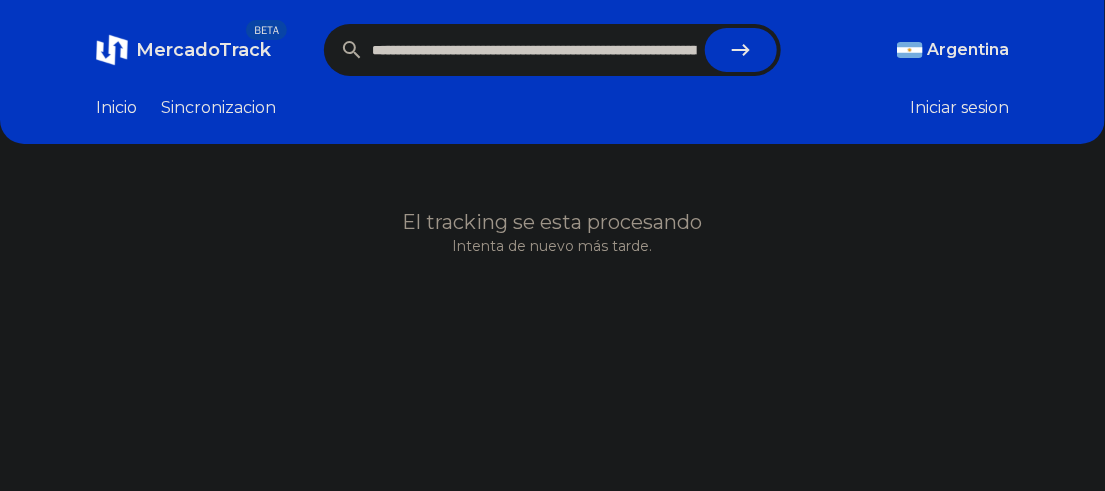 scroll, scrollTop: 0, scrollLeft: 1234, axis: horizontal 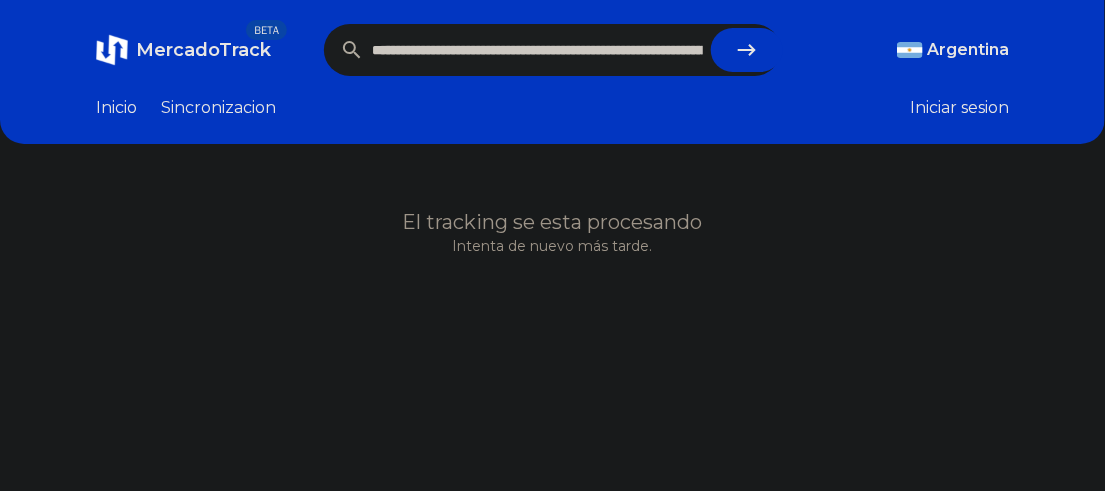 click 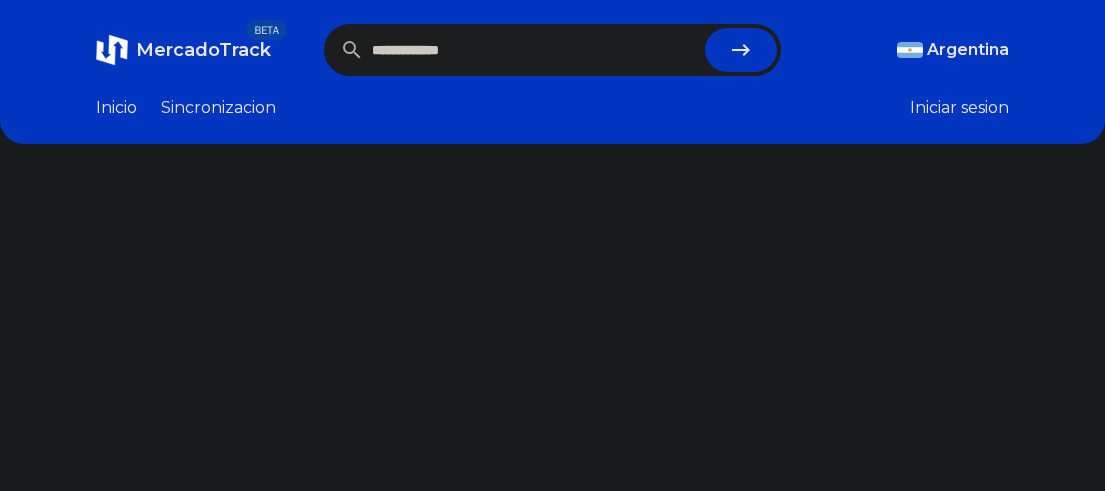 scroll, scrollTop: 0, scrollLeft: 0, axis: both 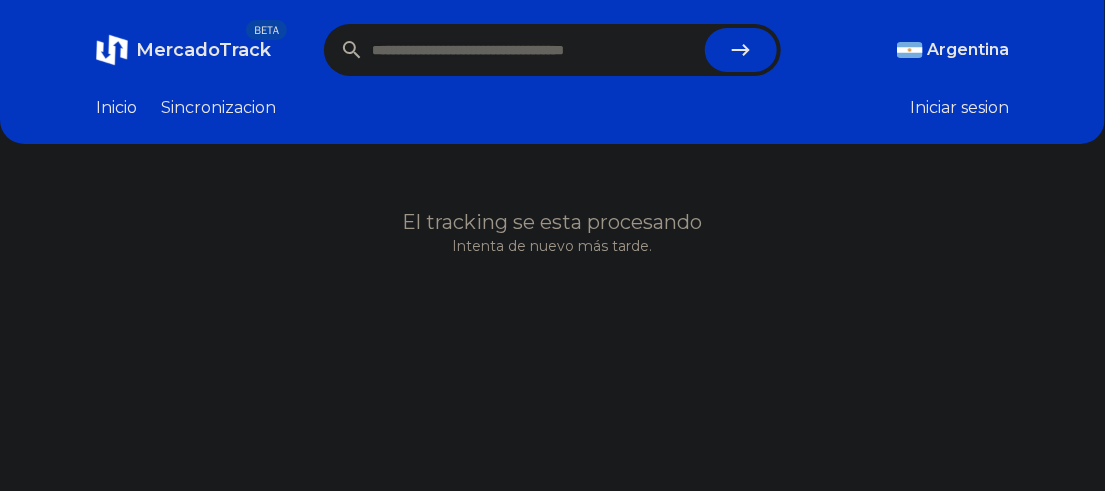 paste on "**********" 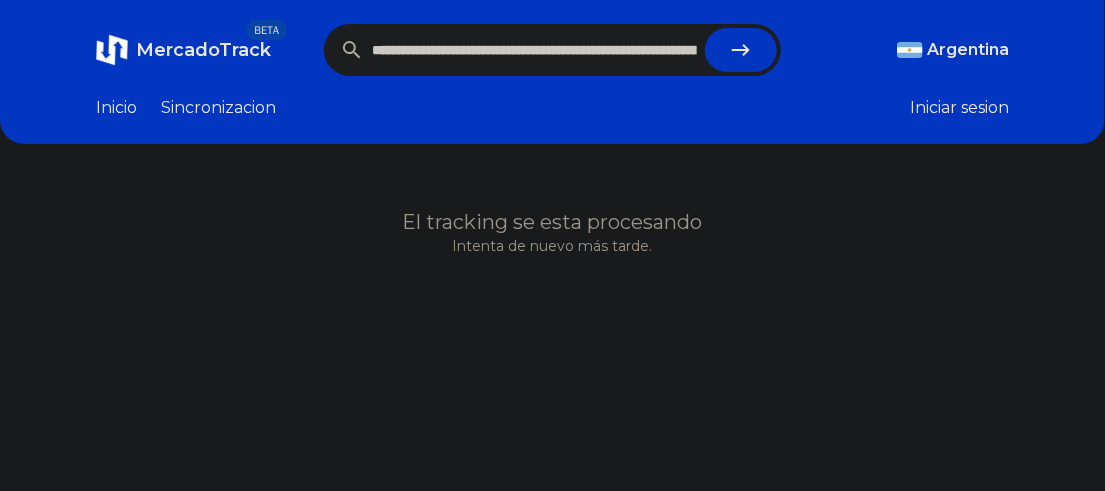 scroll, scrollTop: 0, scrollLeft: 1498, axis: horizontal 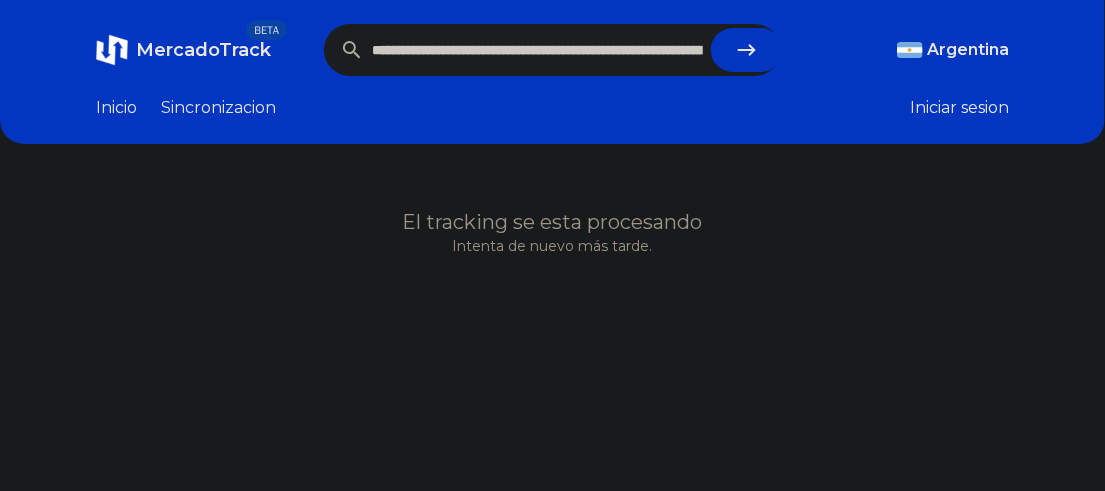 click 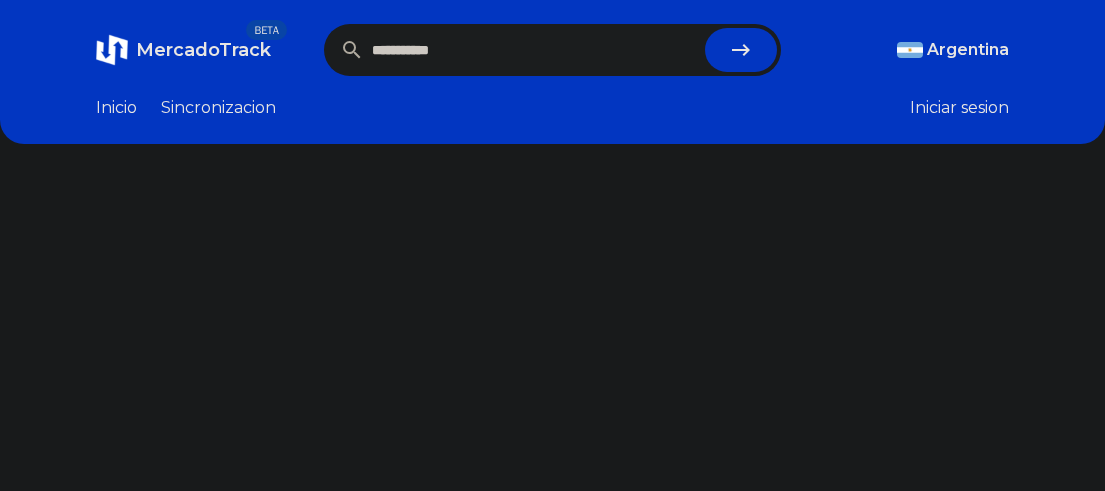 scroll, scrollTop: 0, scrollLeft: 0, axis: both 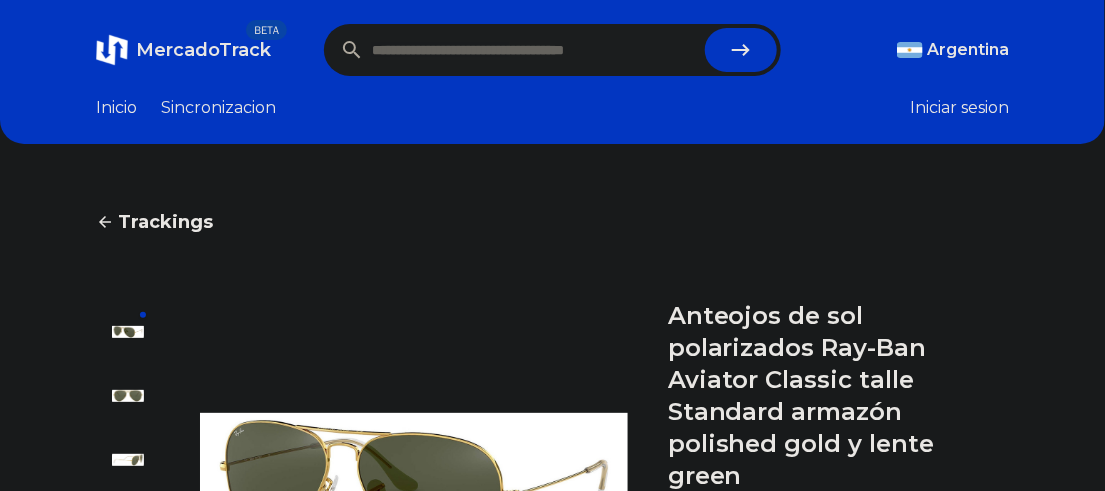 paste on "**********" 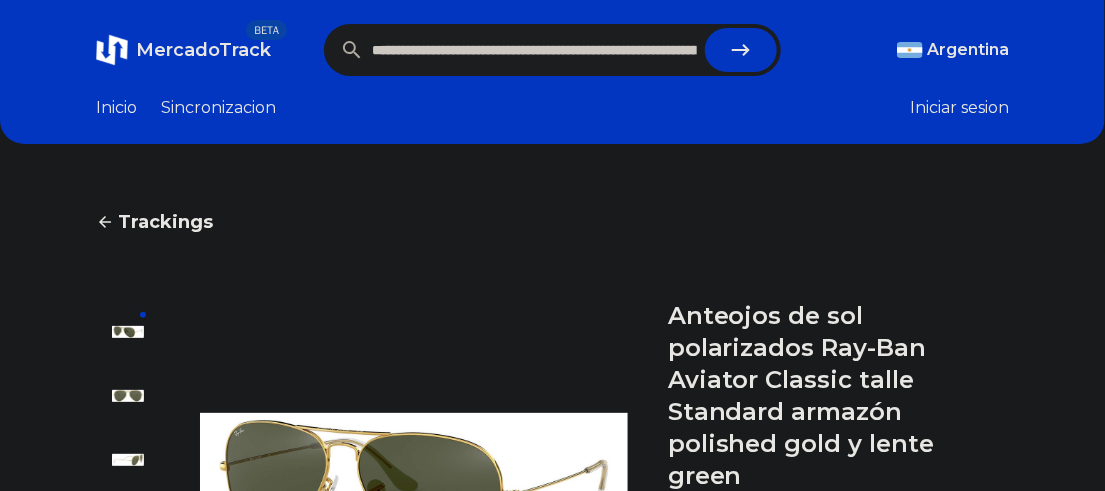 scroll, scrollTop: 0, scrollLeft: 1500, axis: horizontal 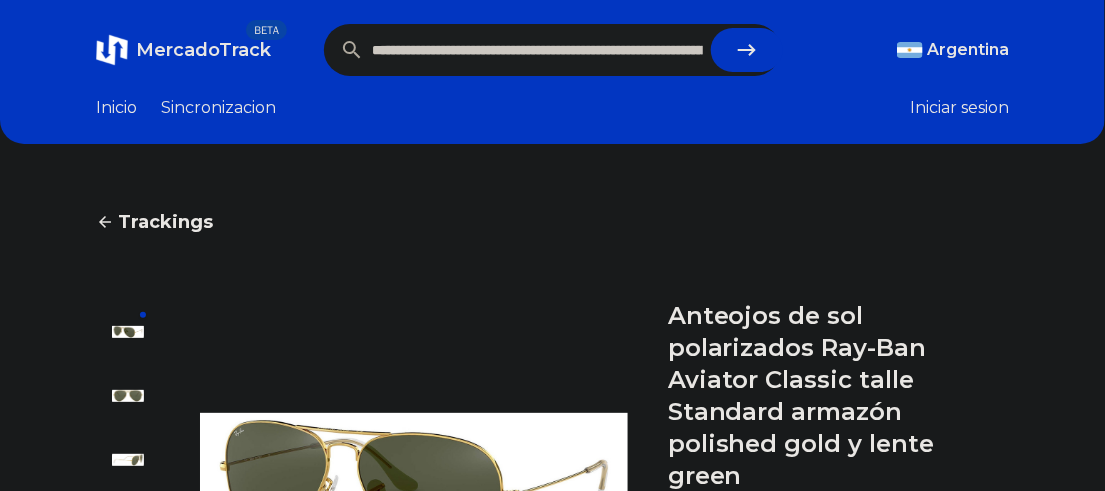 click 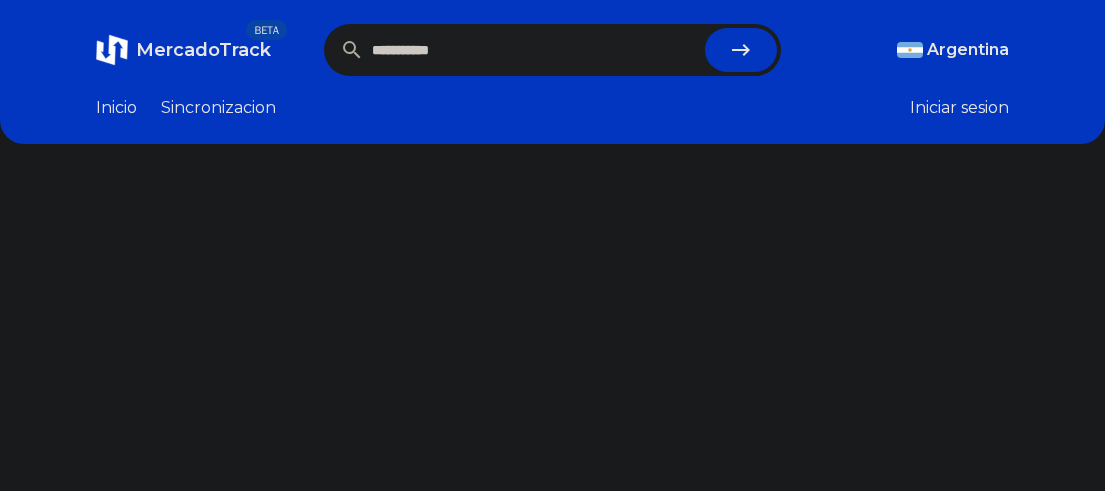 scroll, scrollTop: 0, scrollLeft: 0, axis: both 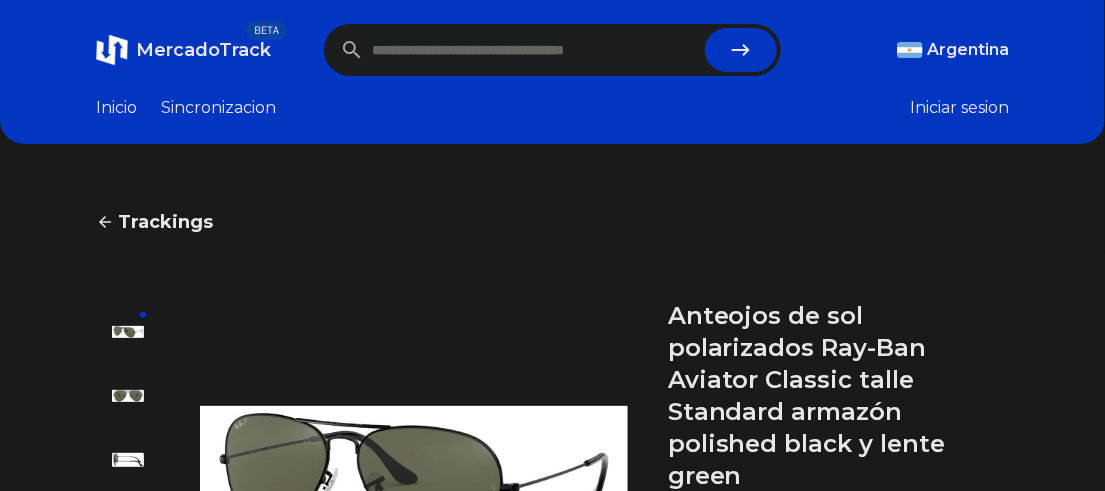 paste on "**********" 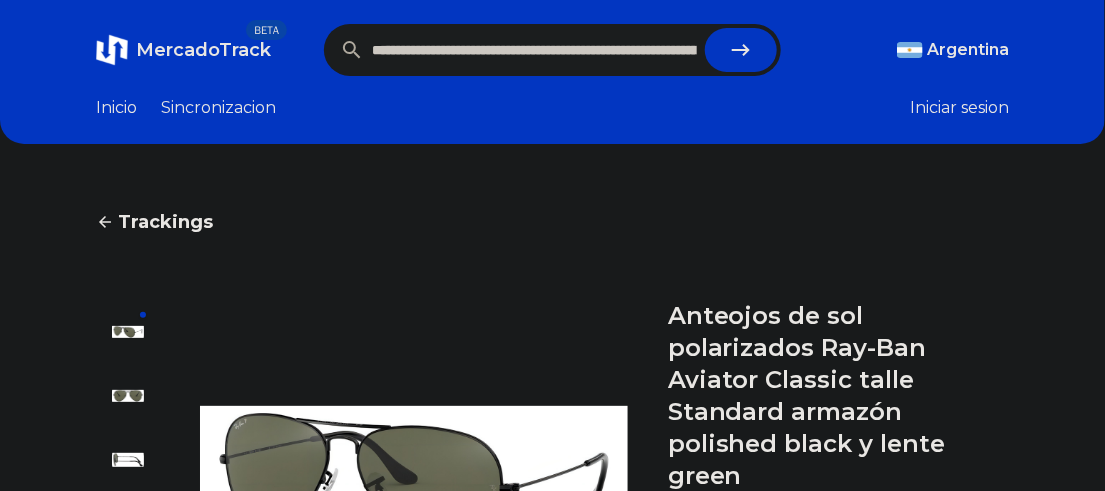 scroll, scrollTop: 0, scrollLeft: 1493, axis: horizontal 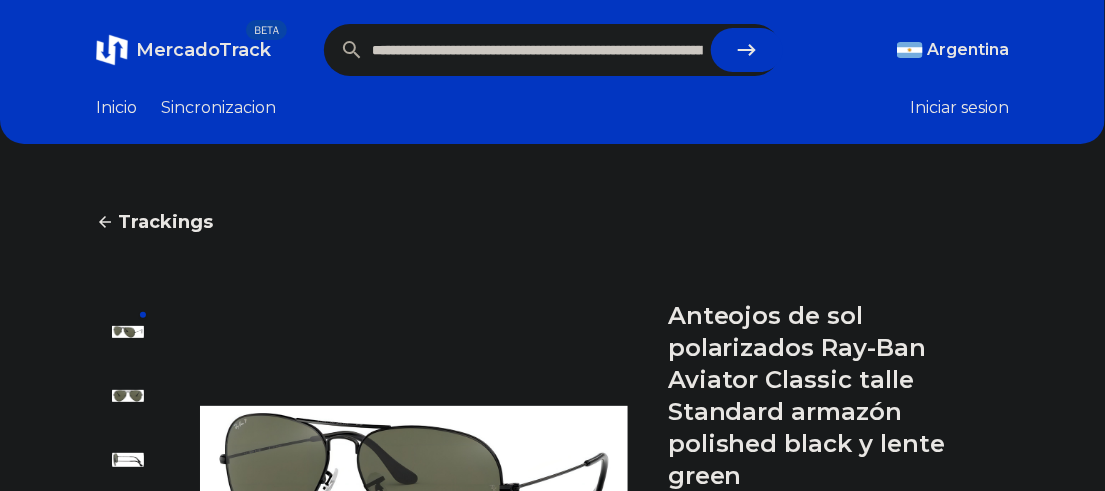 click at bounding box center (747, 50) 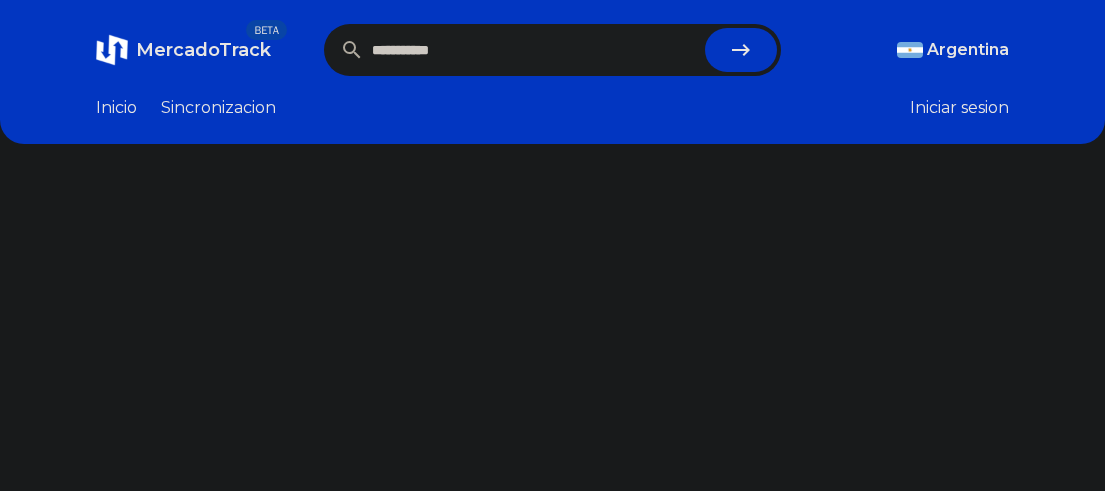 scroll, scrollTop: 0, scrollLeft: 0, axis: both 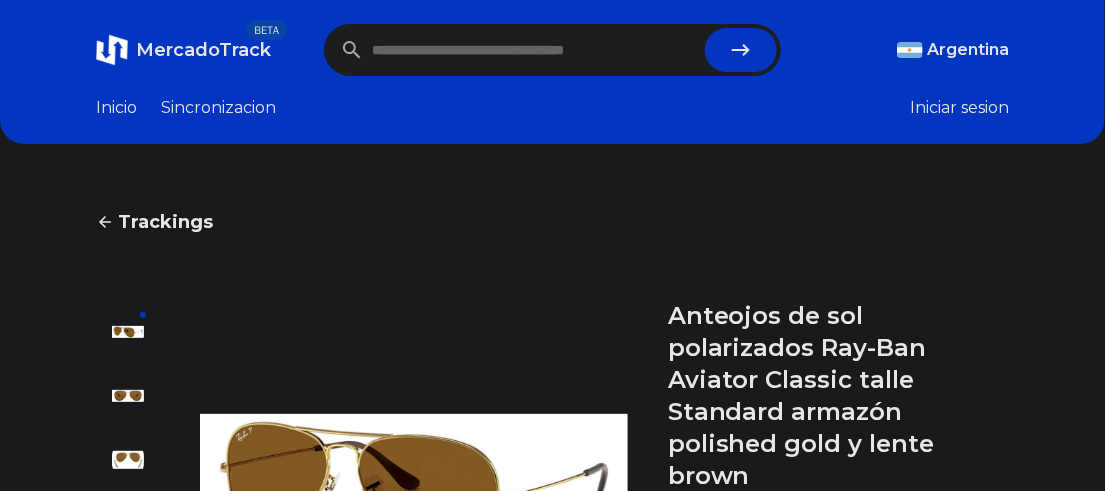 paste on "**********" 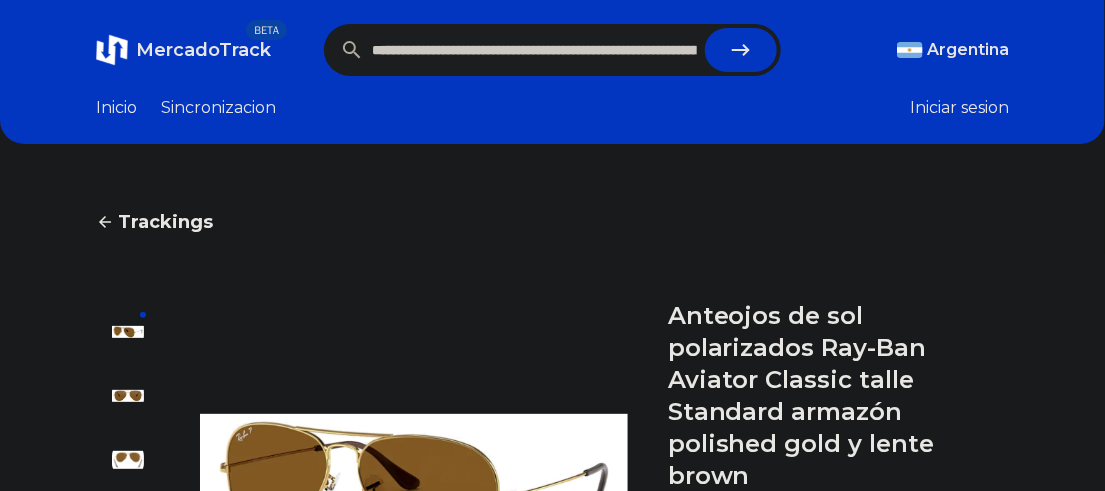 scroll, scrollTop: 0, scrollLeft: 1899, axis: horizontal 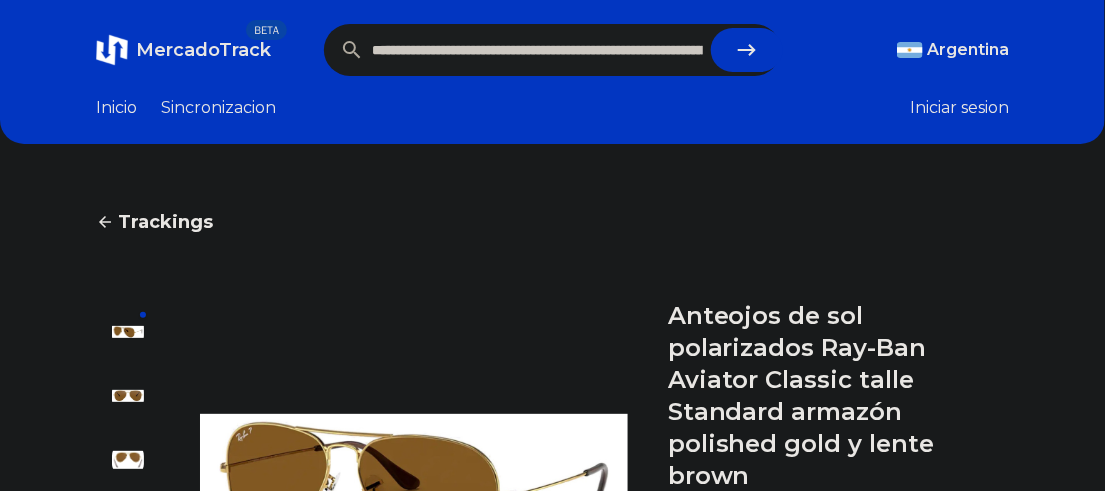 click 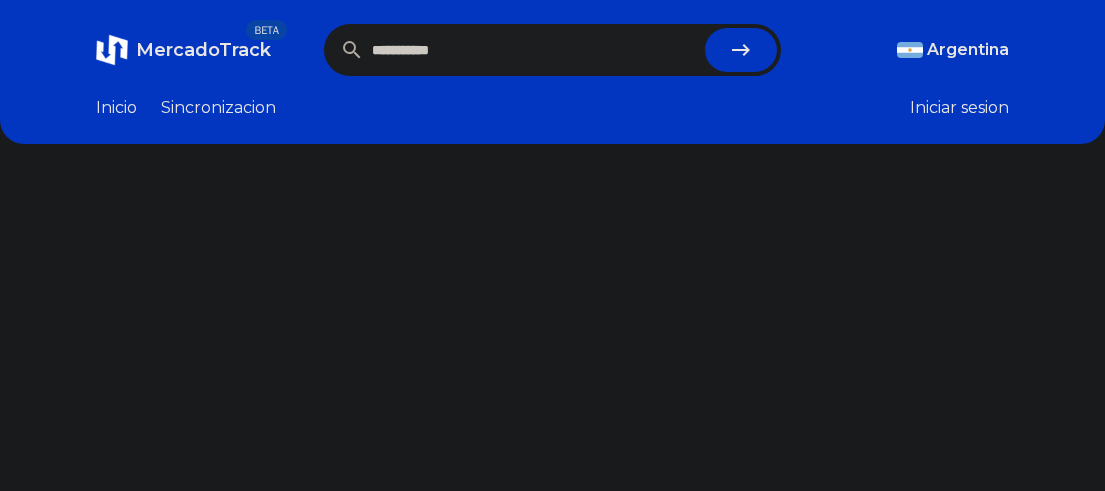 scroll, scrollTop: 0, scrollLeft: 0, axis: both 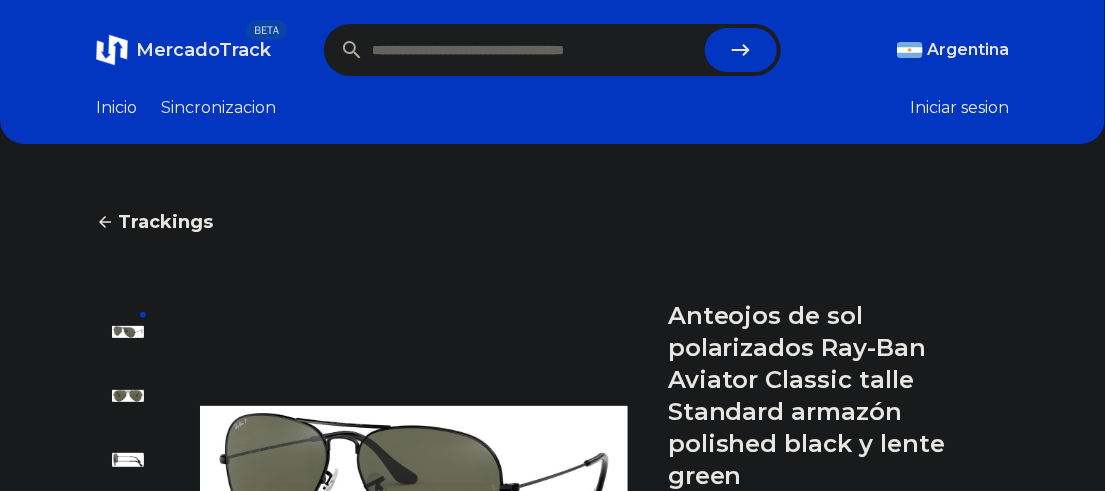 paste on "**********" 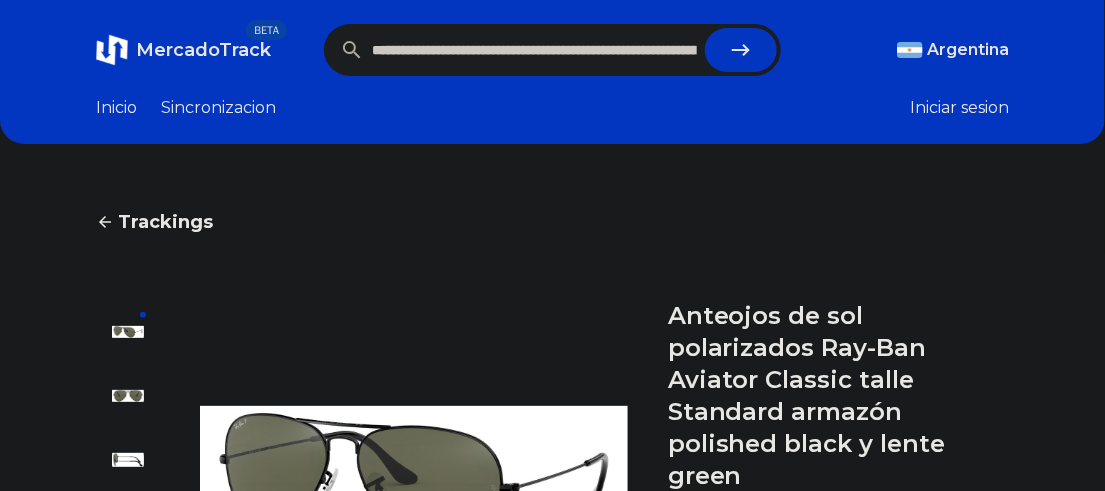 scroll, scrollTop: 0, scrollLeft: 1122, axis: horizontal 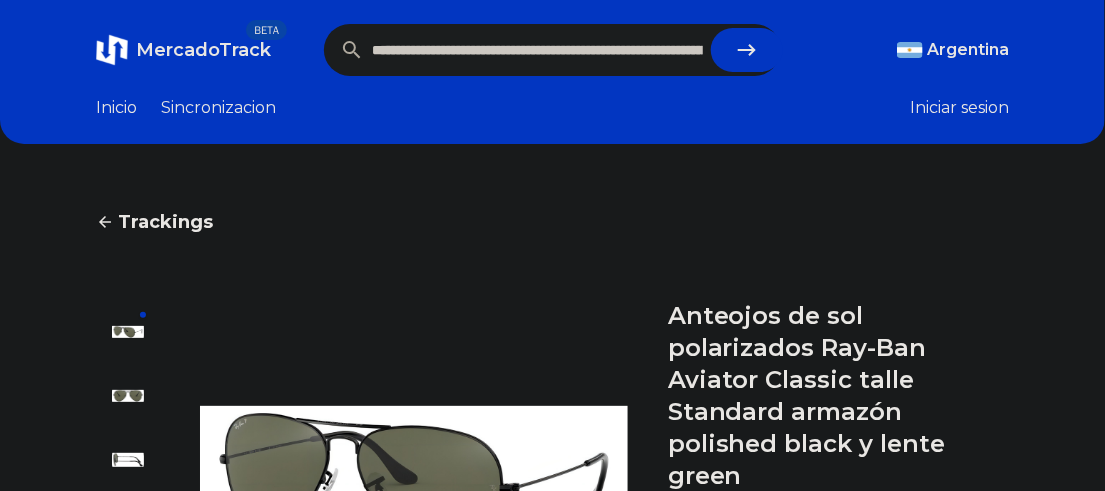 click 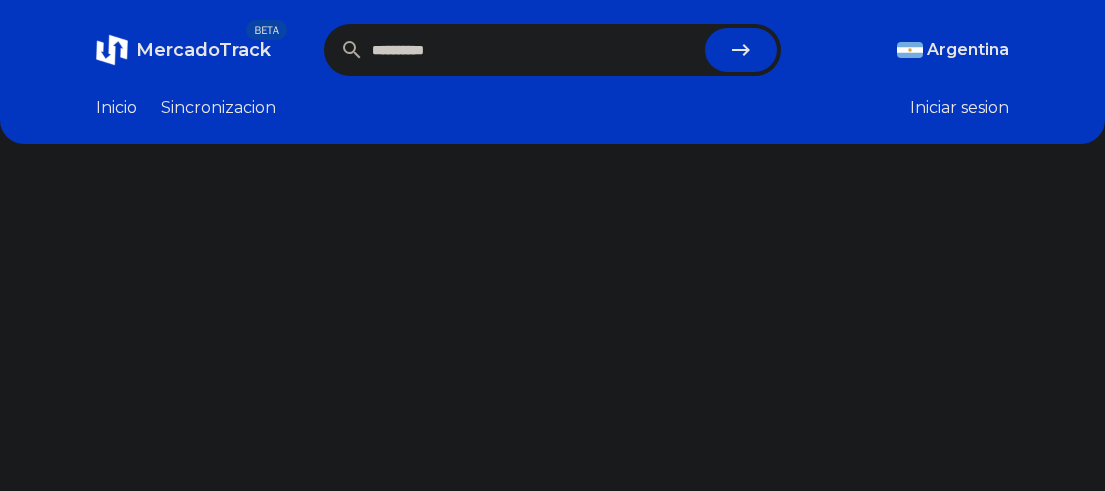 scroll, scrollTop: 0, scrollLeft: 0, axis: both 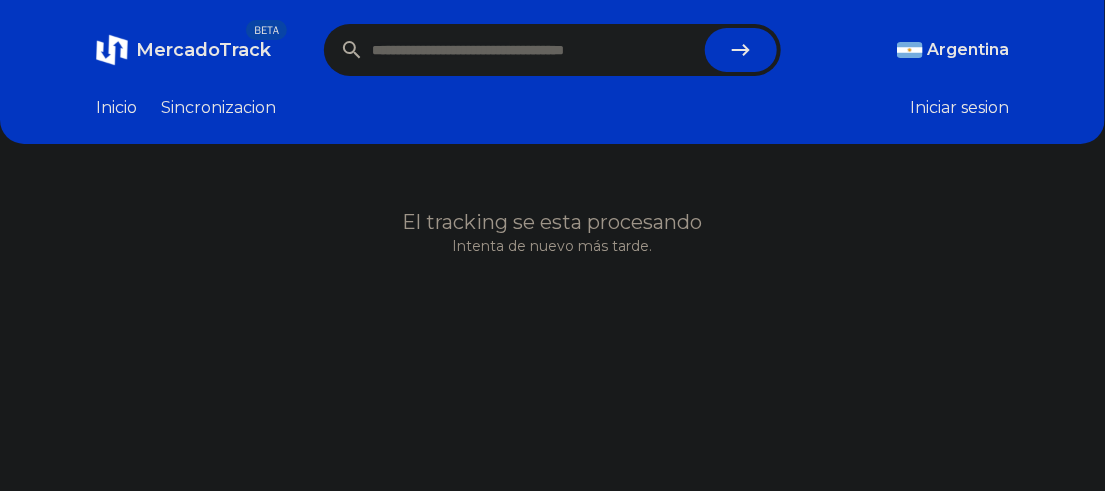 paste on "**********" 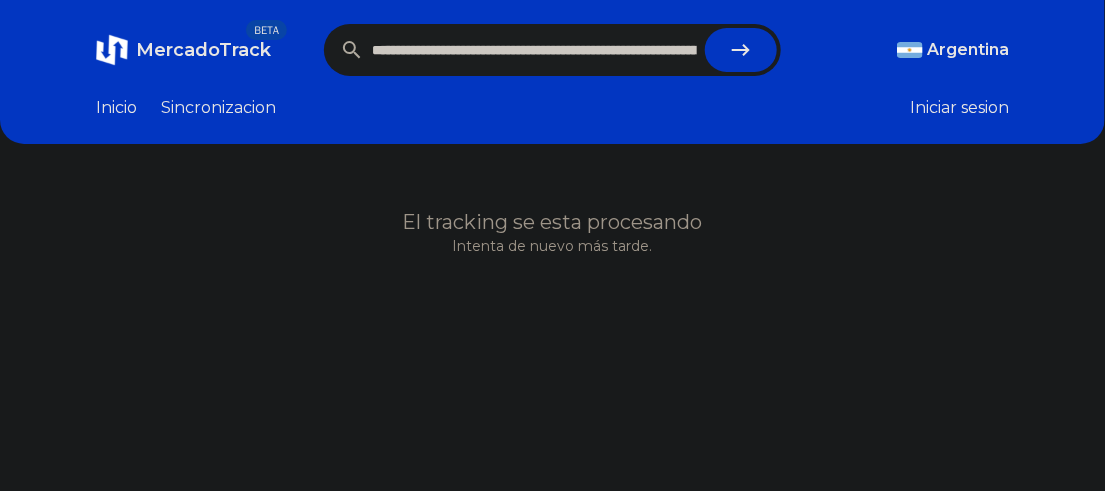 scroll, scrollTop: 0, scrollLeft: 1777, axis: horizontal 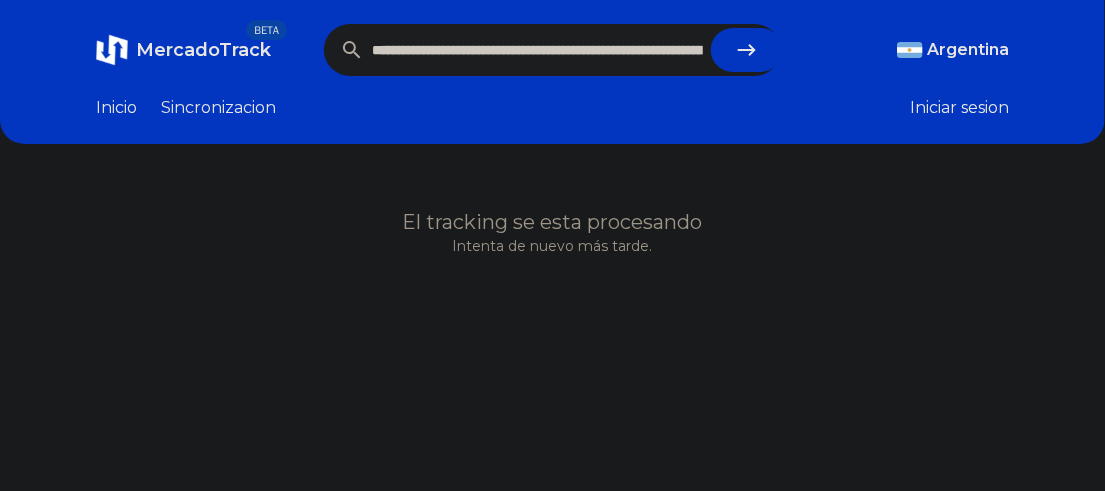 click 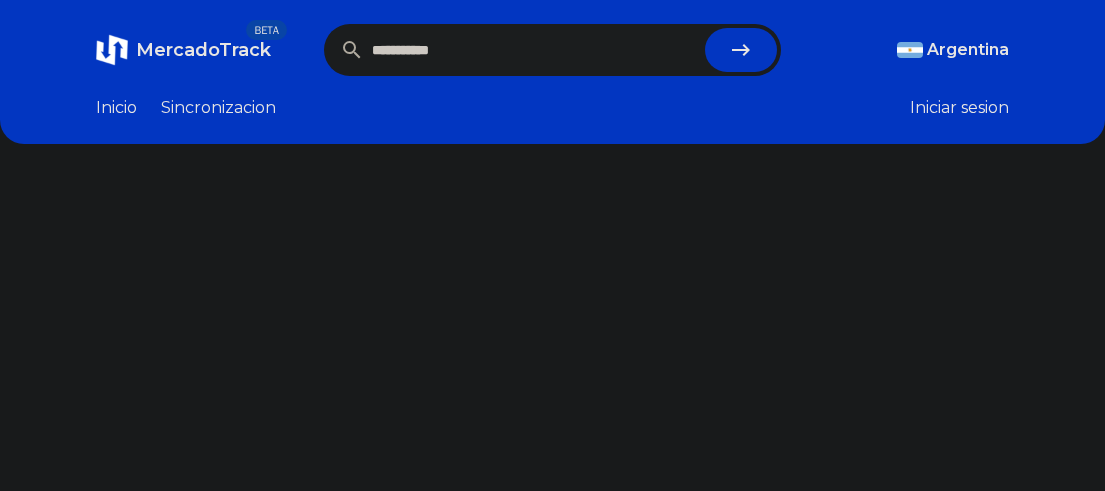 scroll, scrollTop: 0, scrollLeft: 0, axis: both 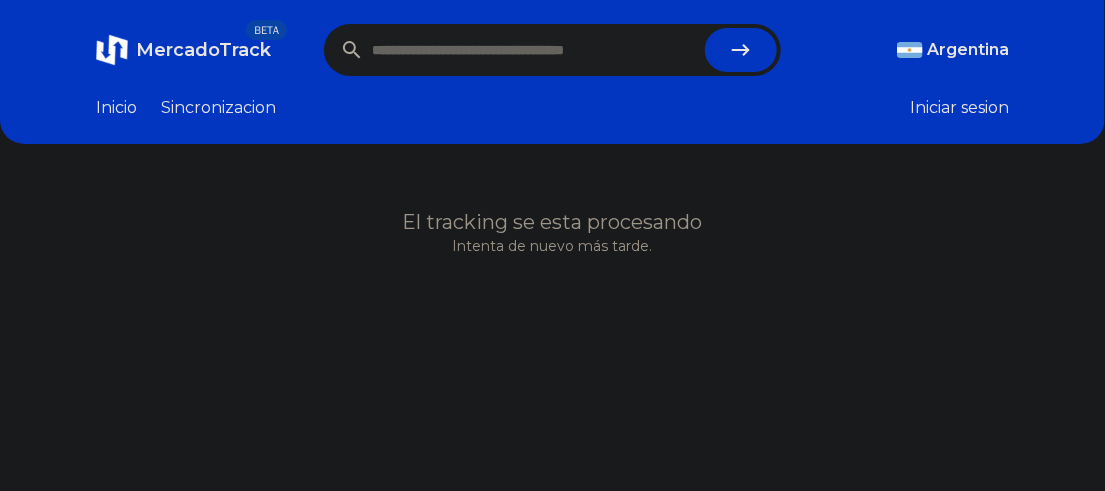 paste on "**********" 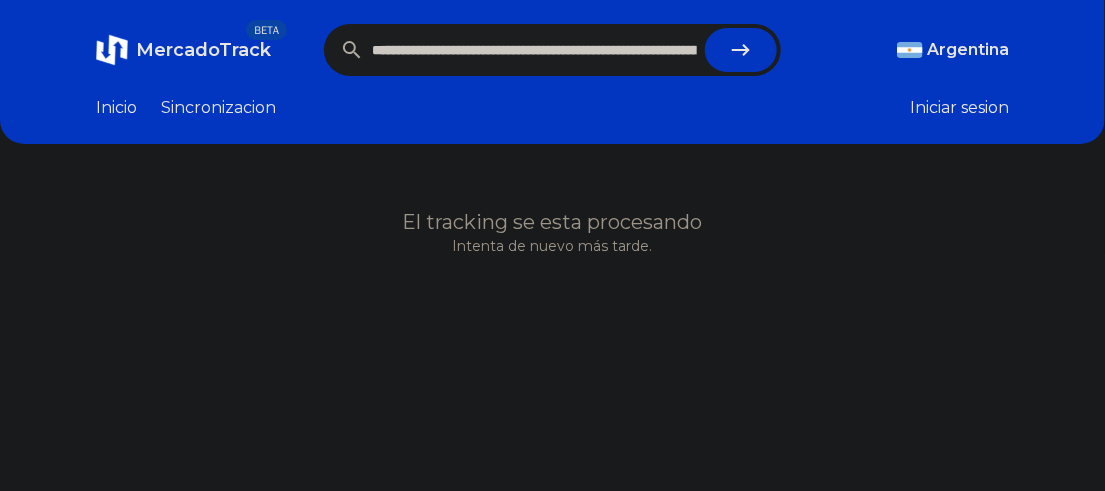 scroll, scrollTop: 0, scrollLeft: 1879, axis: horizontal 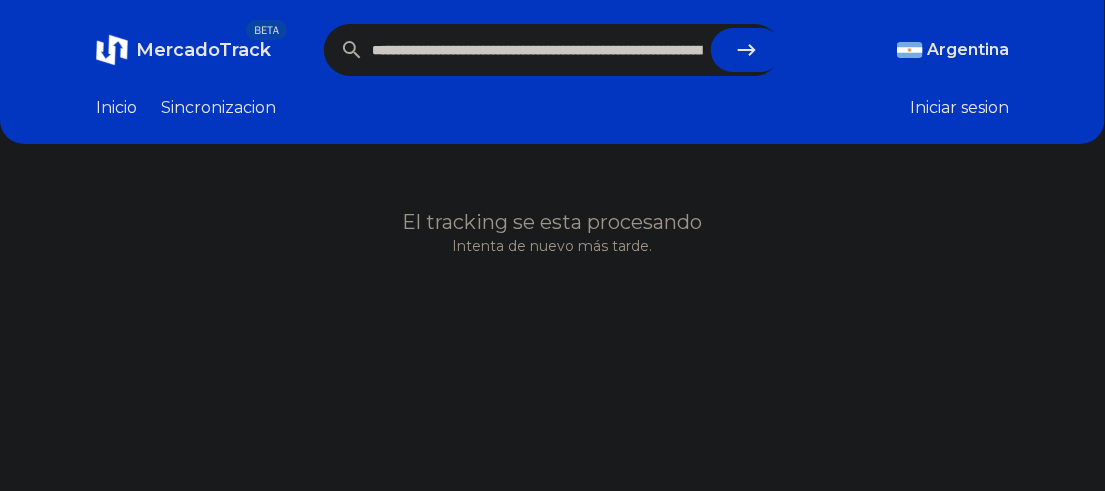 click at bounding box center (747, 50) 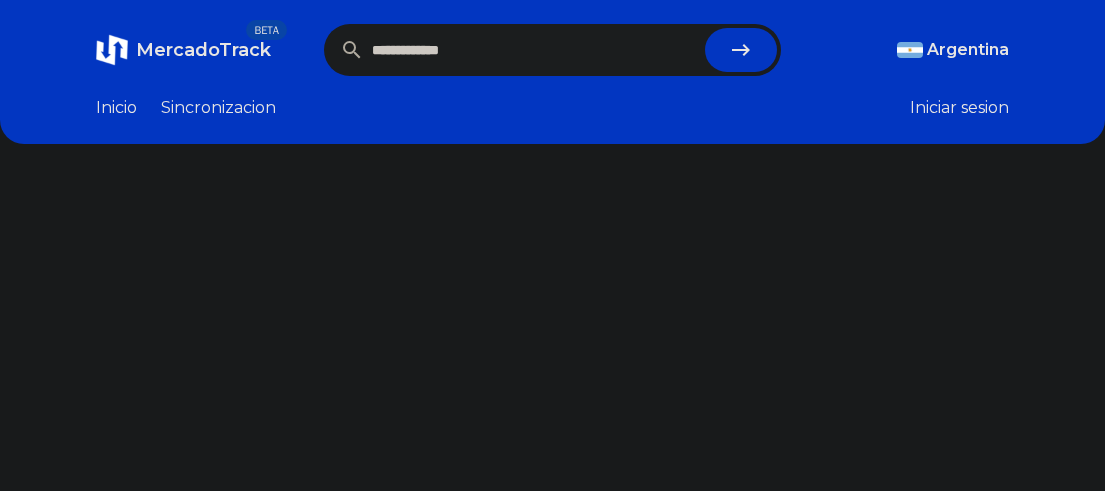 scroll, scrollTop: 0, scrollLeft: 0, axis: both 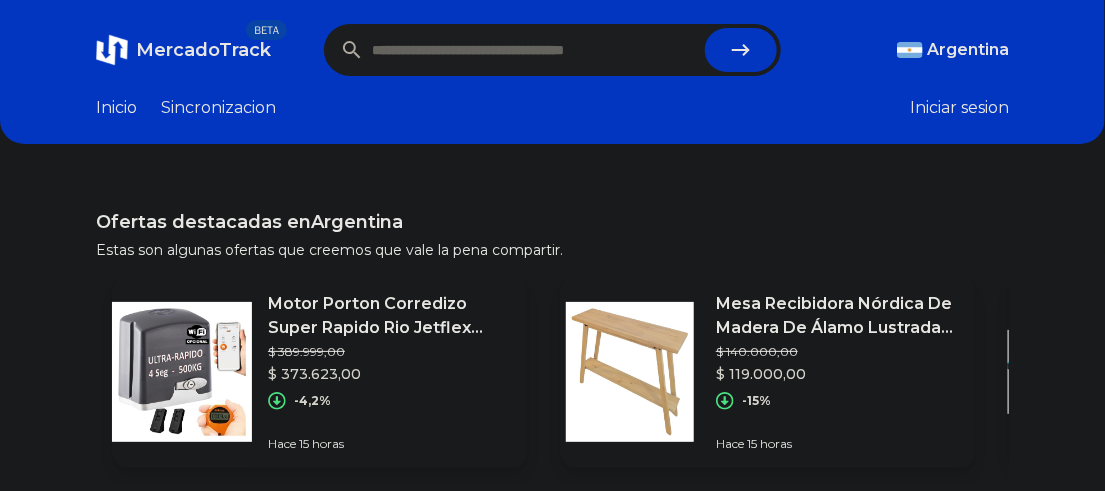 paste on "**********" 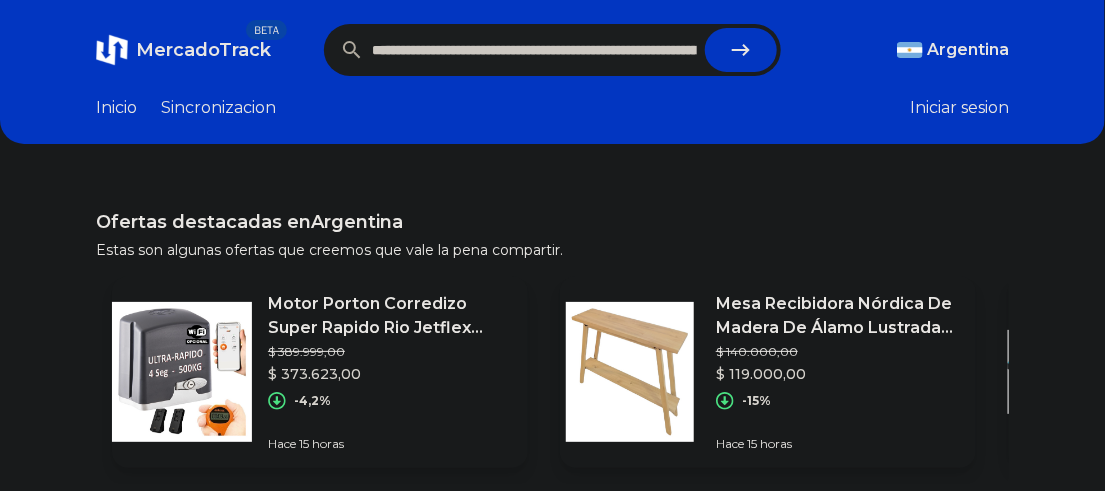 scroll, scrollTop: 0, scrollLeft: 1899, axis: horizontal 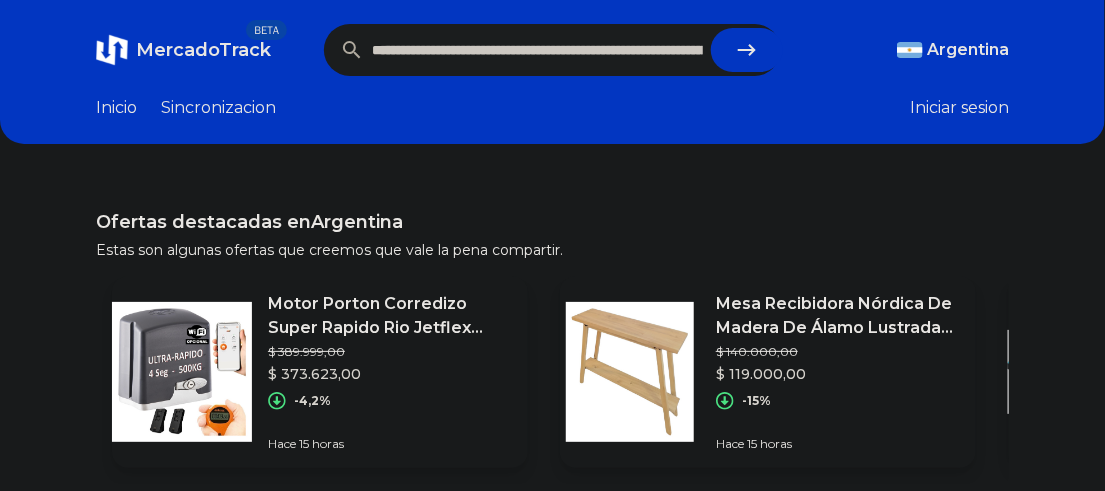 click at bounding box center [747, 50] 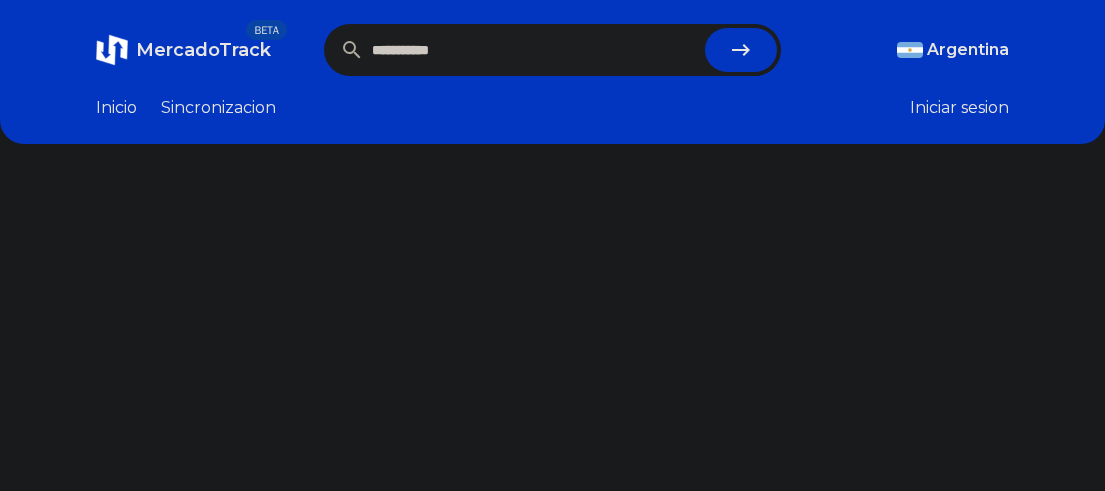 scroll, scrollTop: 0, scrollLeft: 0, axis: both 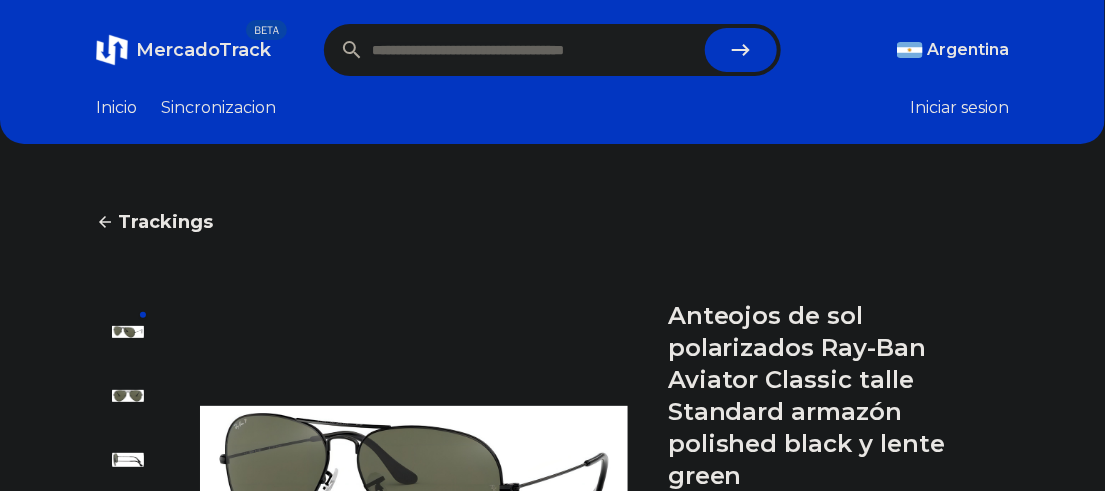 paste on "**********" 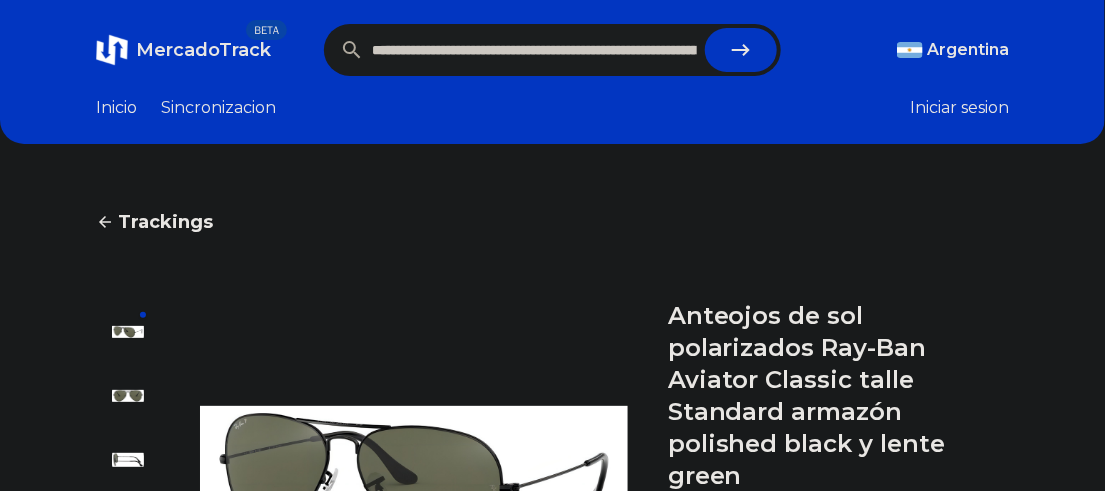 scroll, scrollTop: 0, scrollLeft: 1548, axis: horizontal 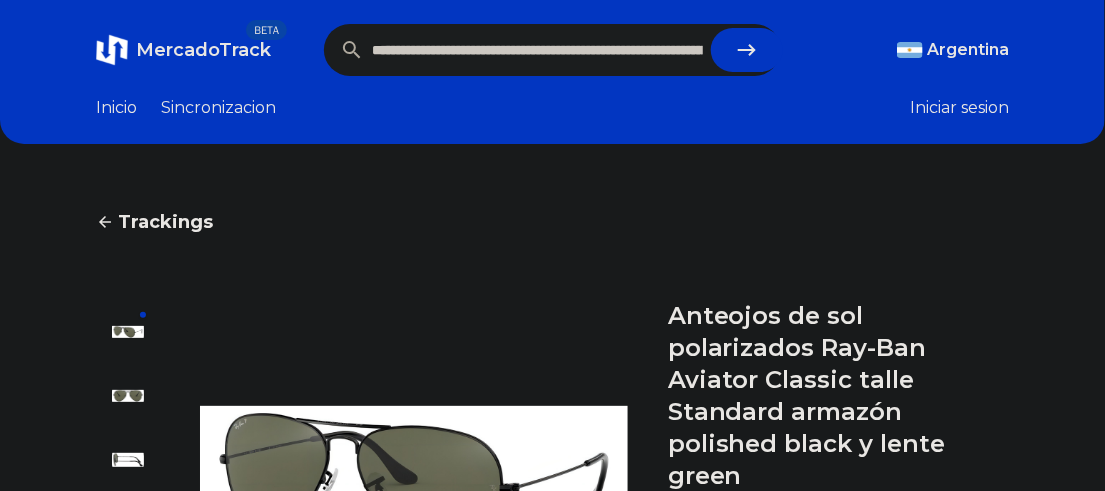 click at bounding box center [747, 50] 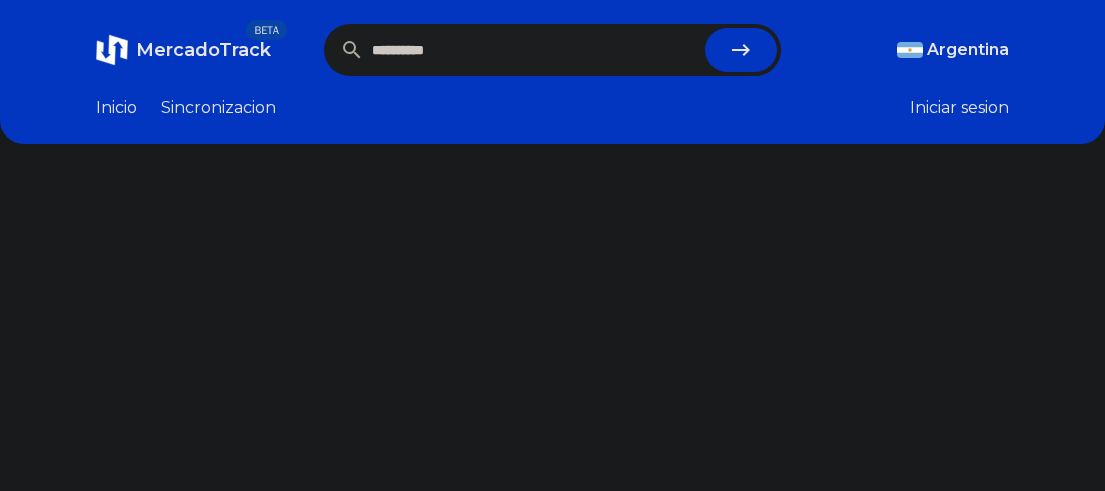 scroll, scrollTop: 0, scrollLeft: 0, axis: both 